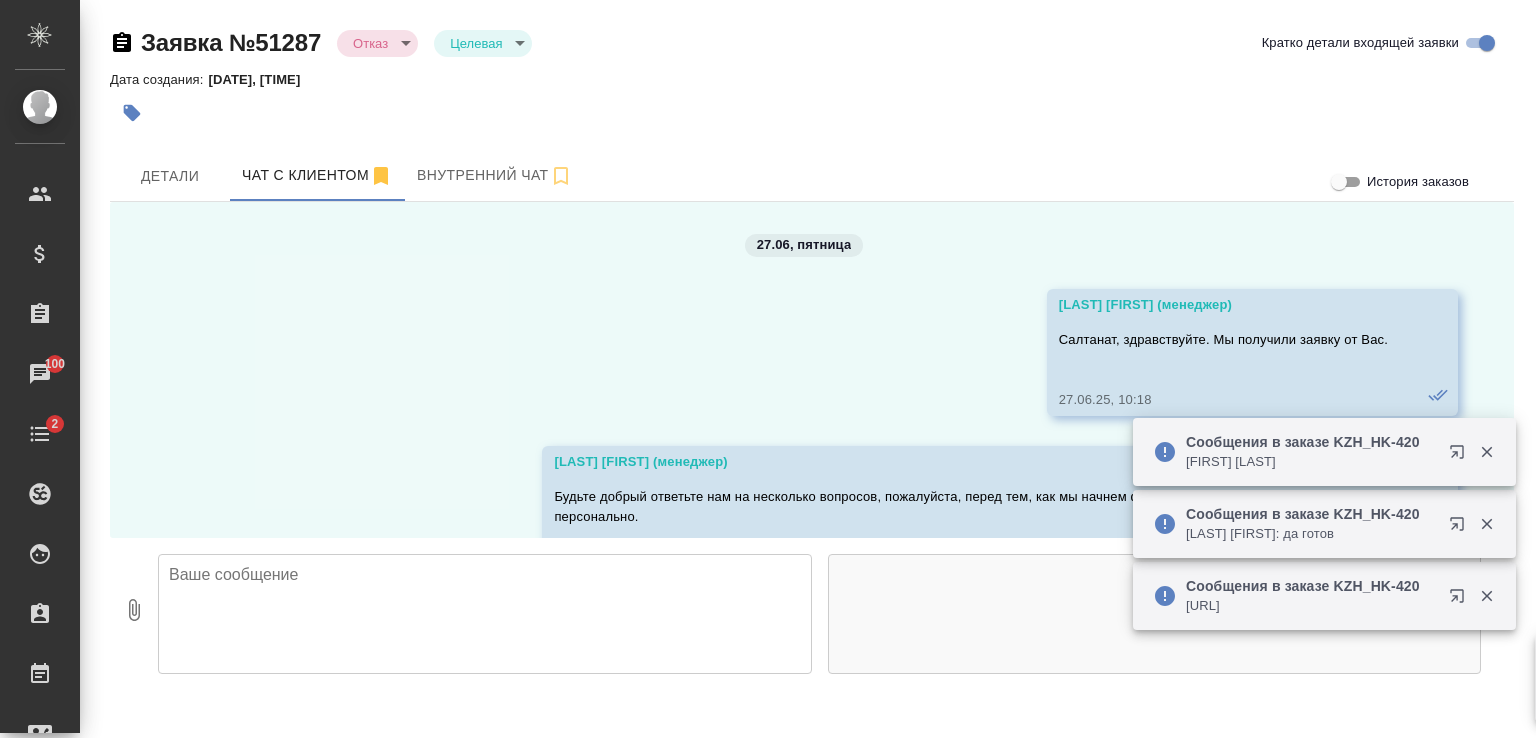 scroll, scrollTop: 0, scrollLeft: 0, axis: both 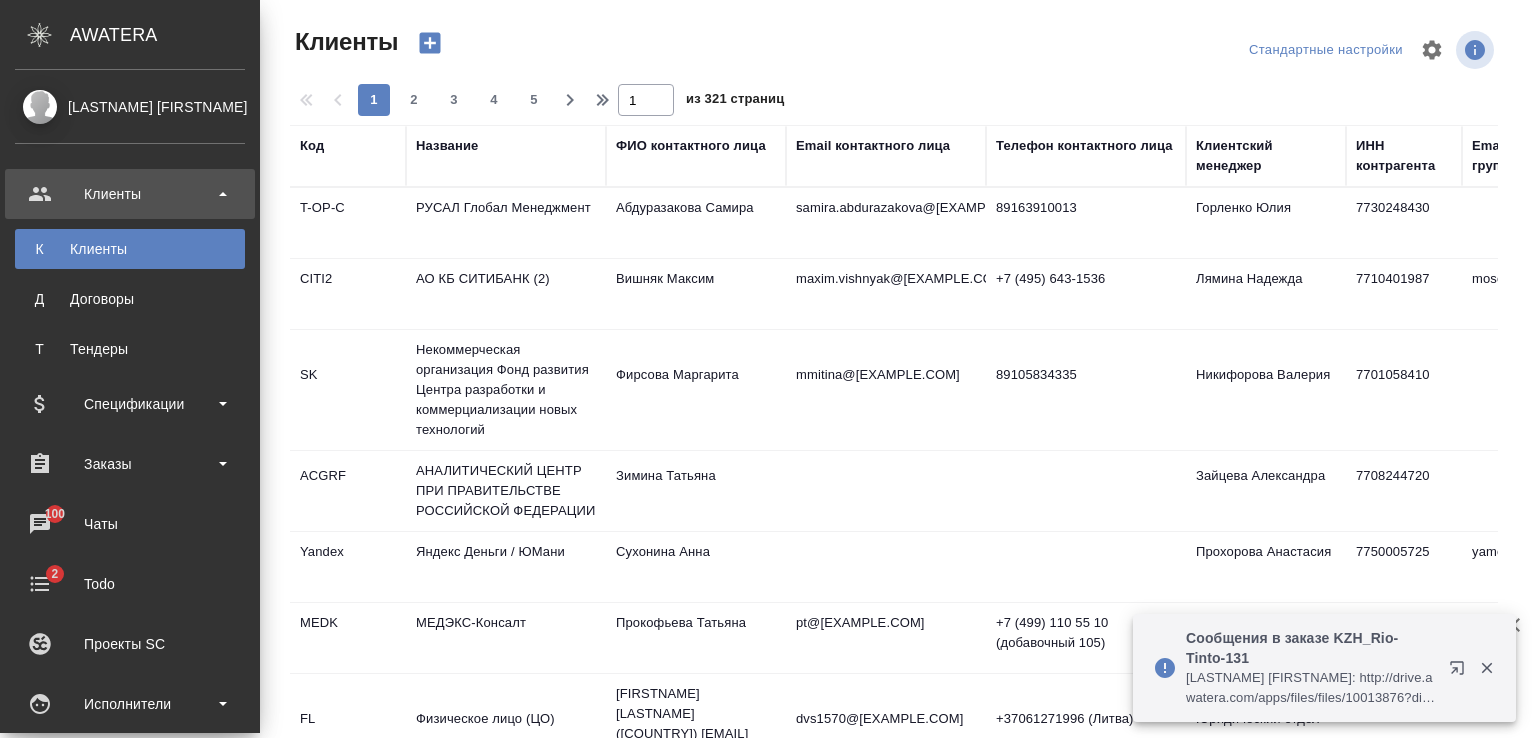 select on "RU" 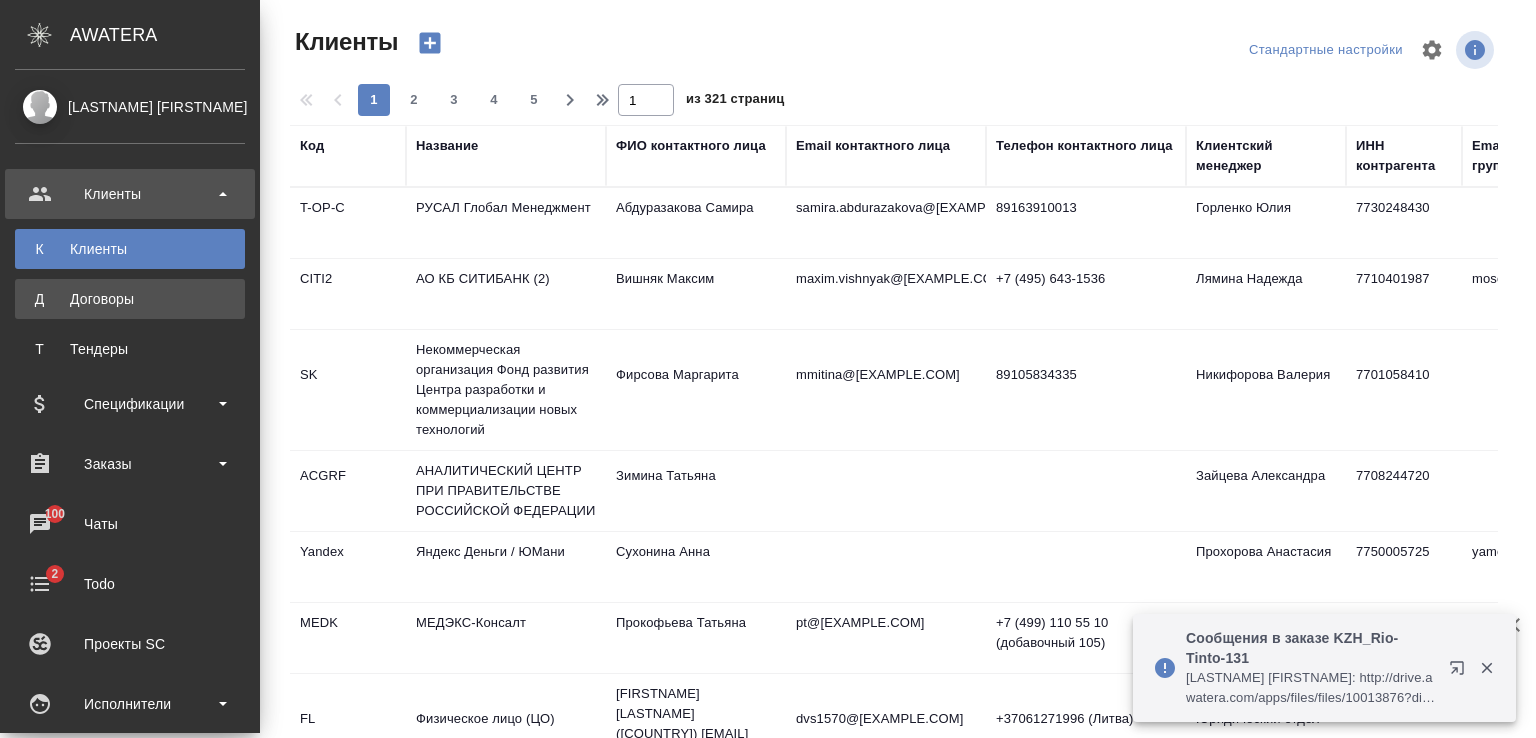 scroll, scrollTop: 0, scrollLeft: 0, axis: both 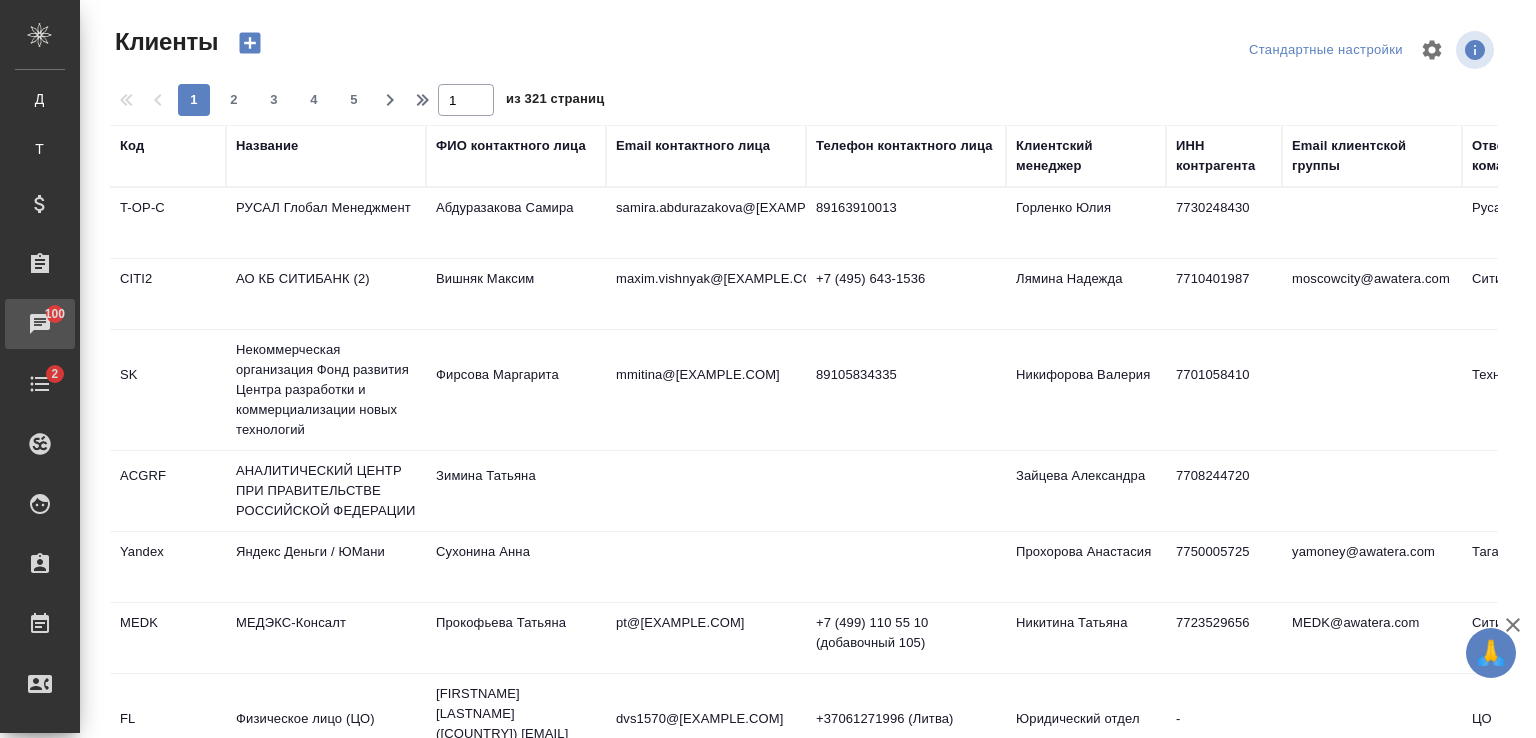 click on "Чаты" at bounding box center (15, 324) 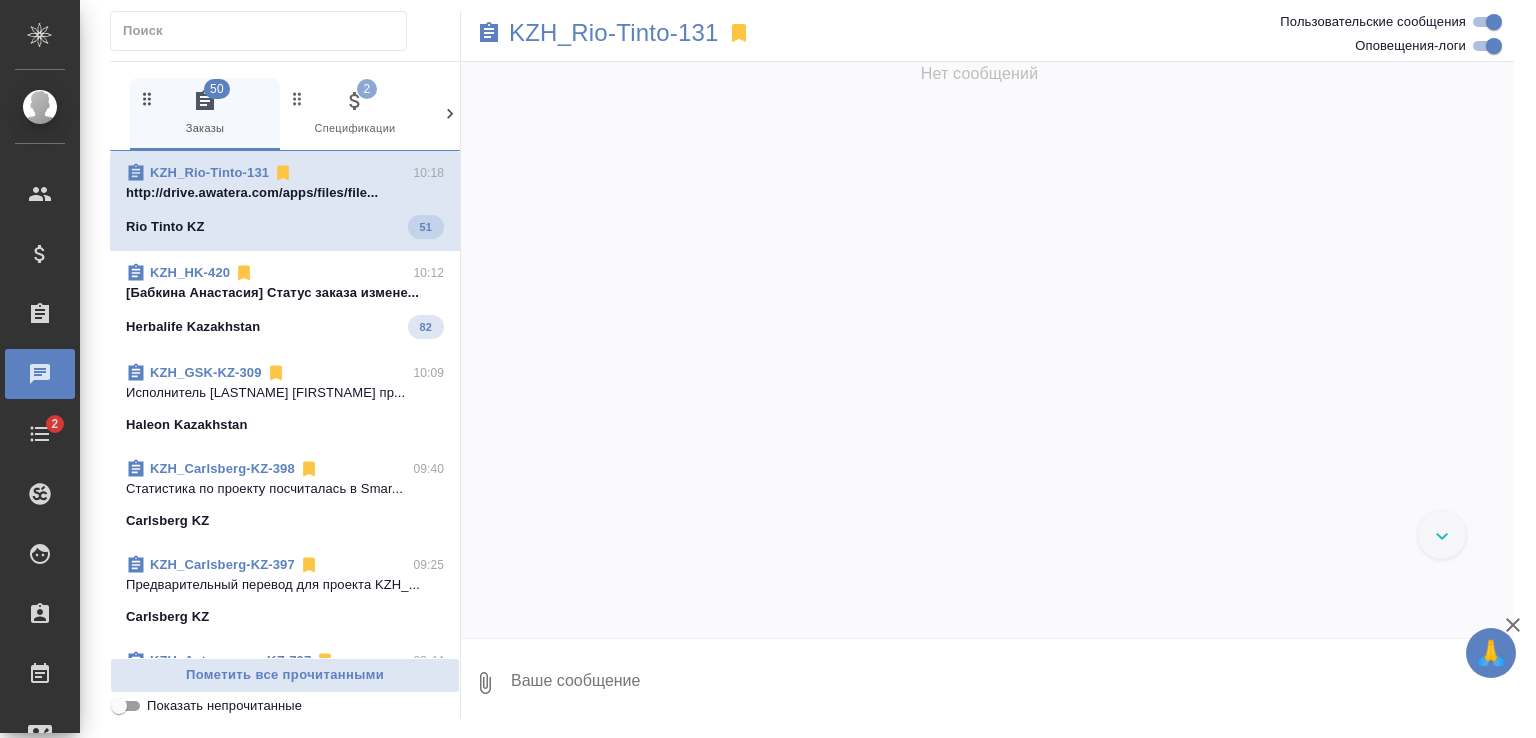 click 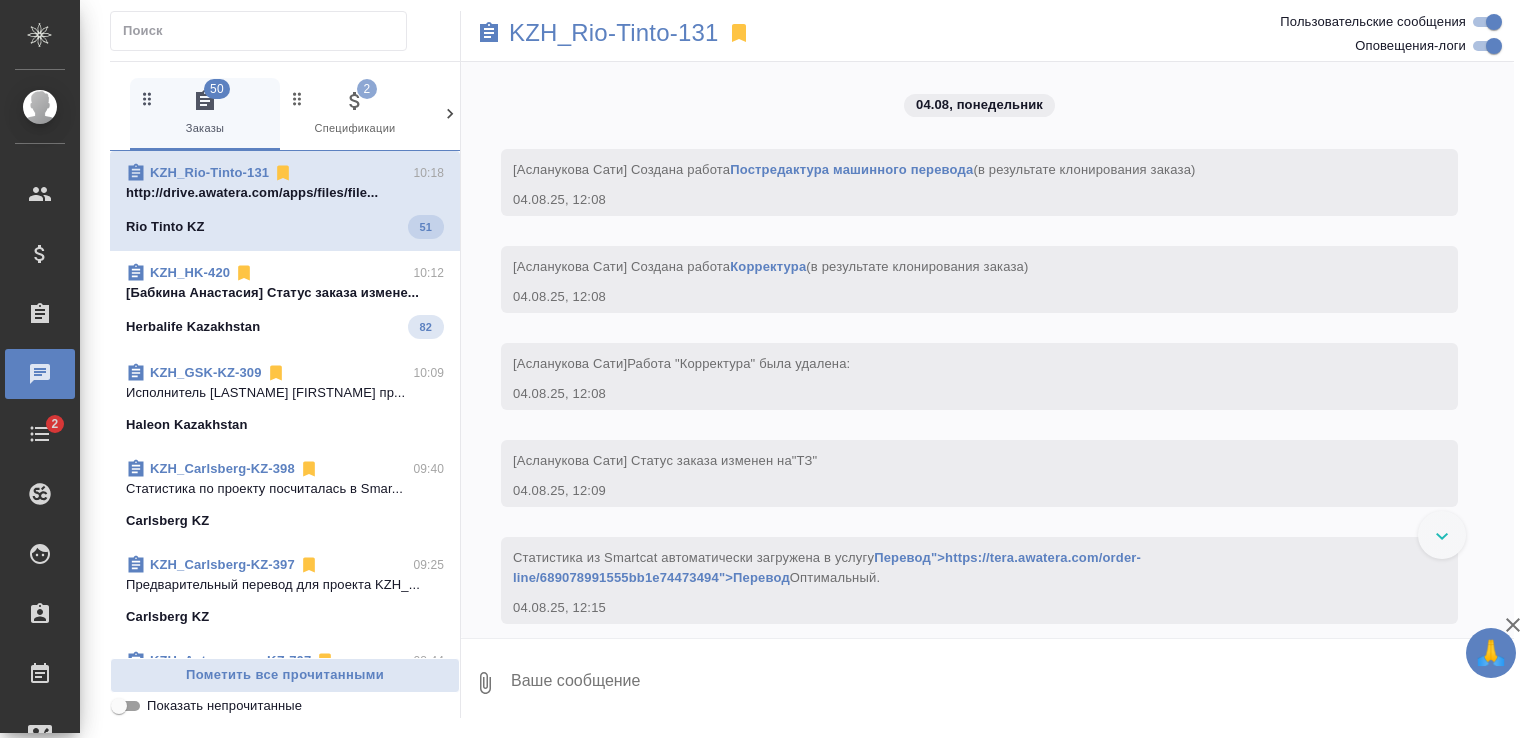scroll, scrollTop: 0, scrollLeft: 208, axis: horizontal 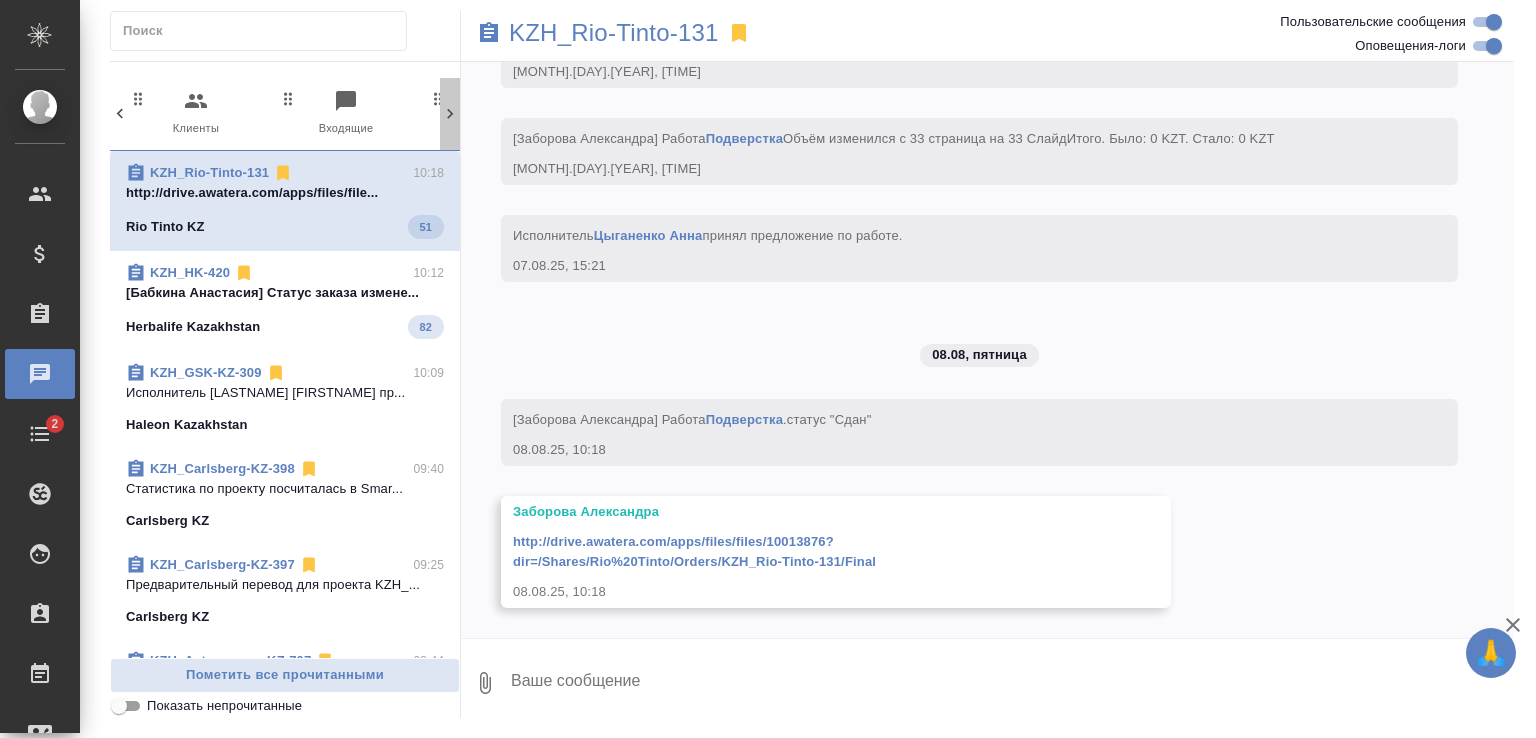 click 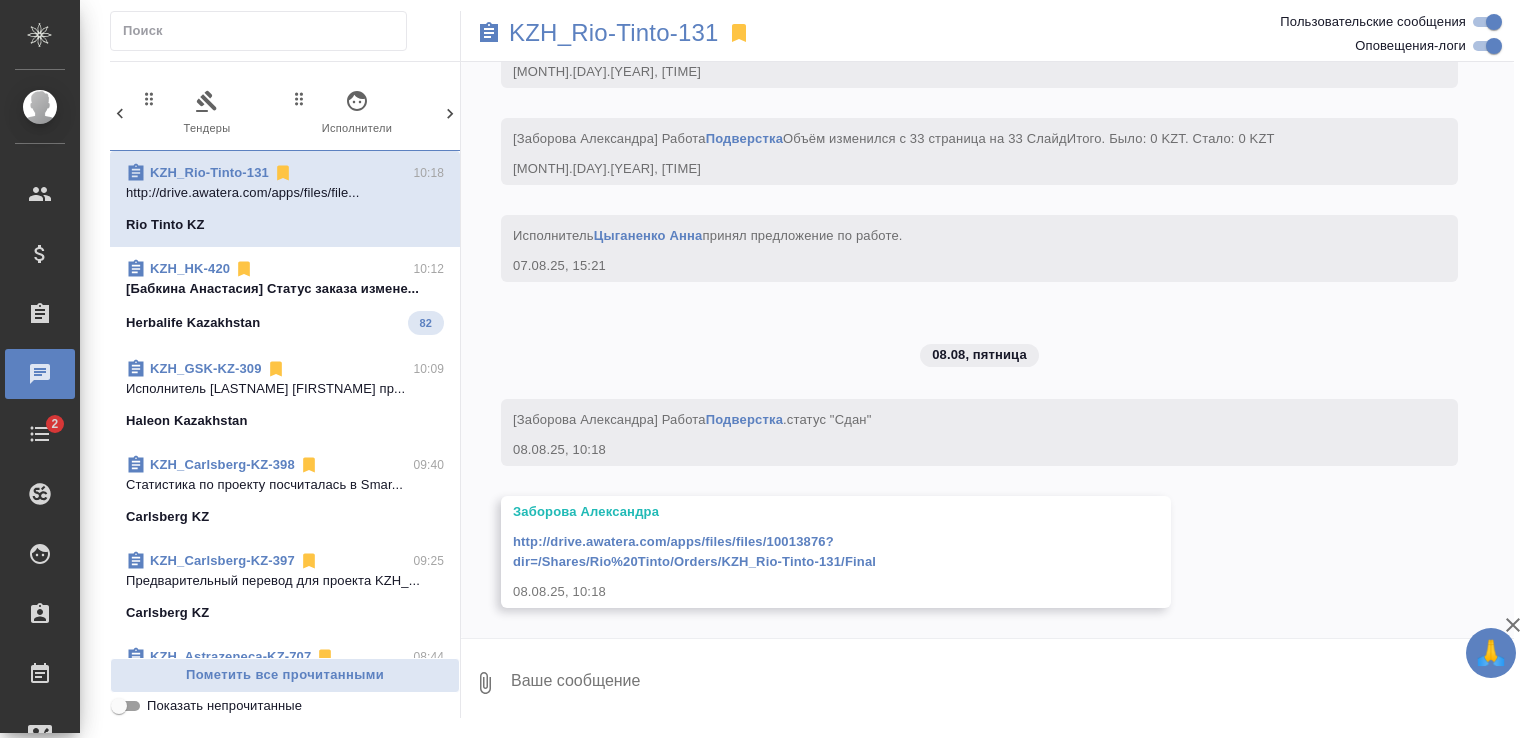 scroll, scrollTop: 0, scrollLeft: 619, axis: horizontal 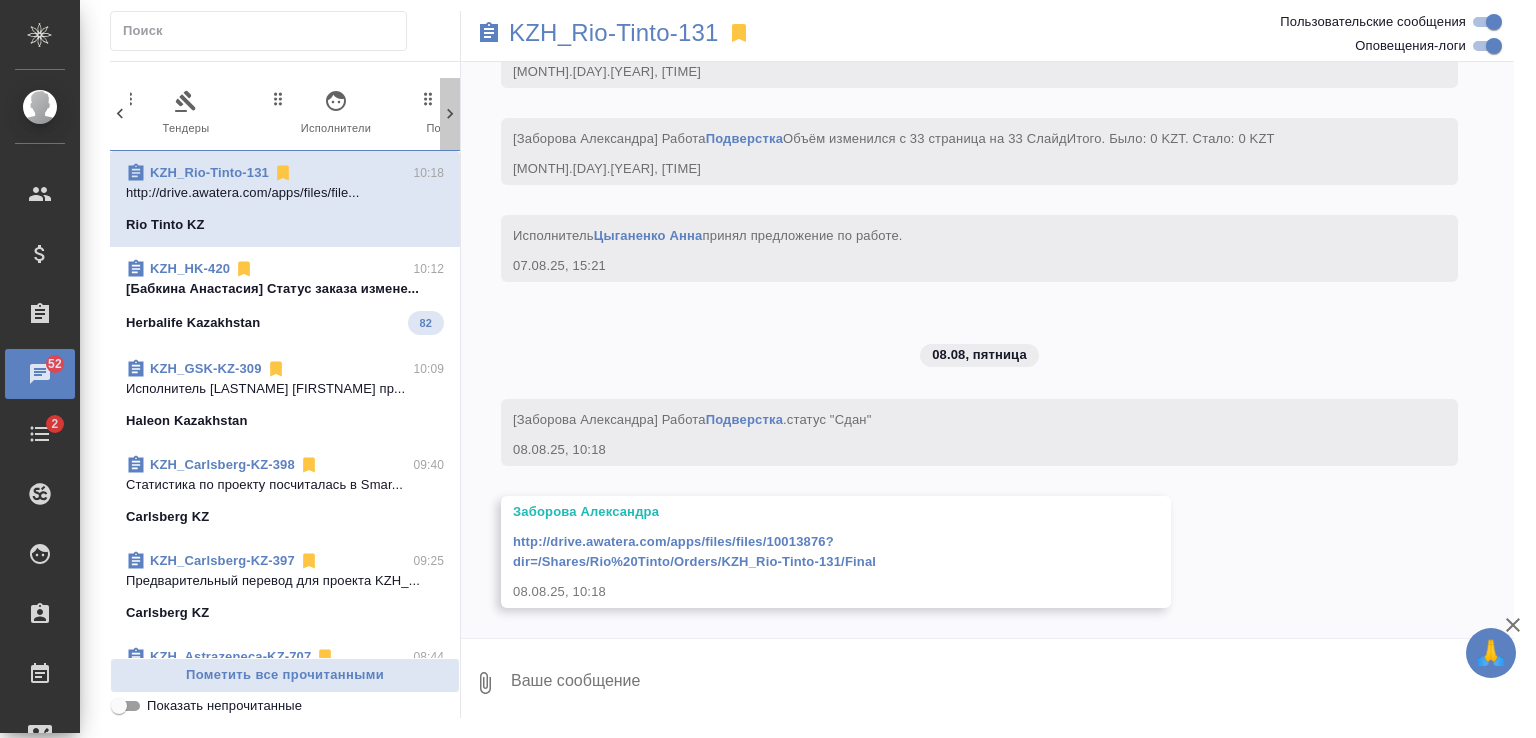 click 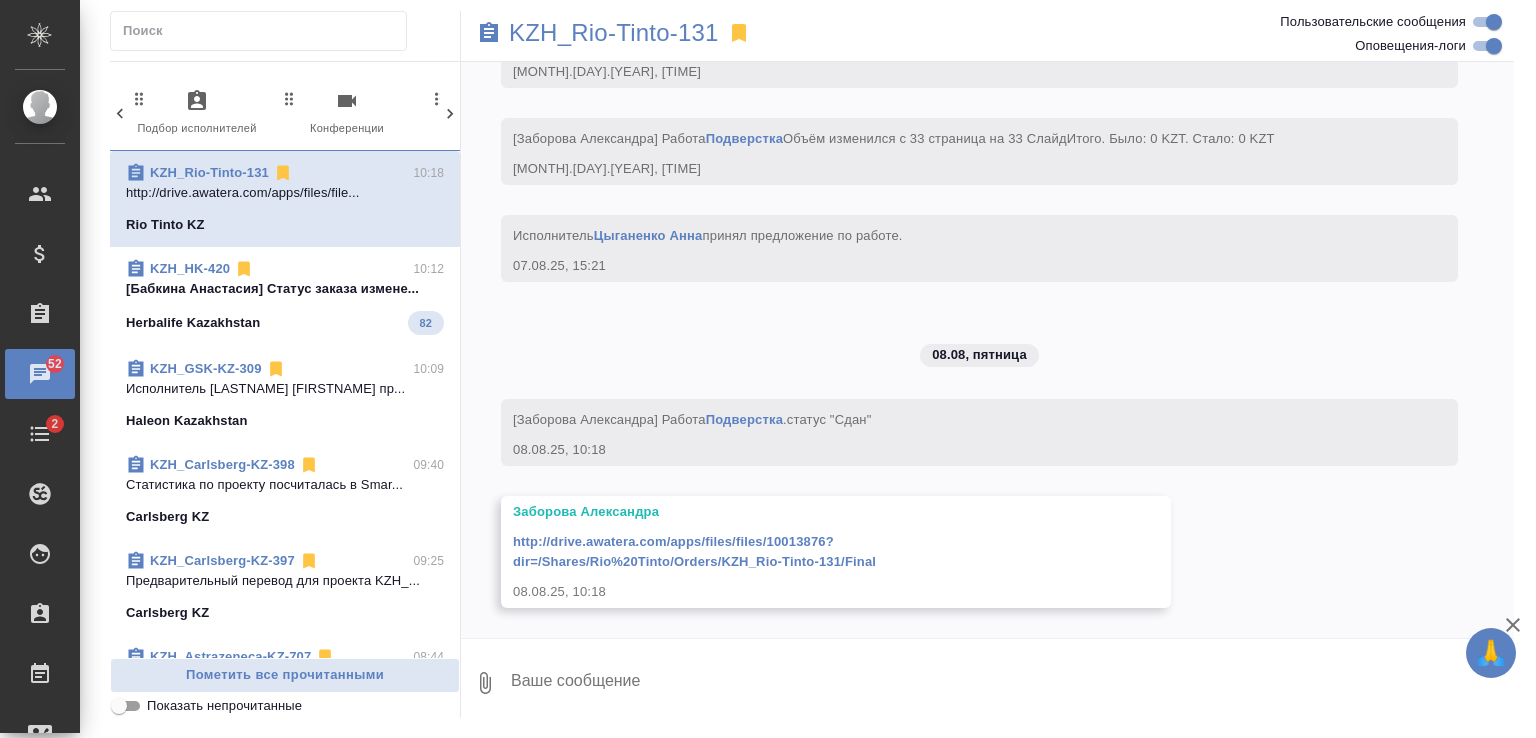 scroll, scrollTop: 0, scrollLeft: 928, axis: horizontal 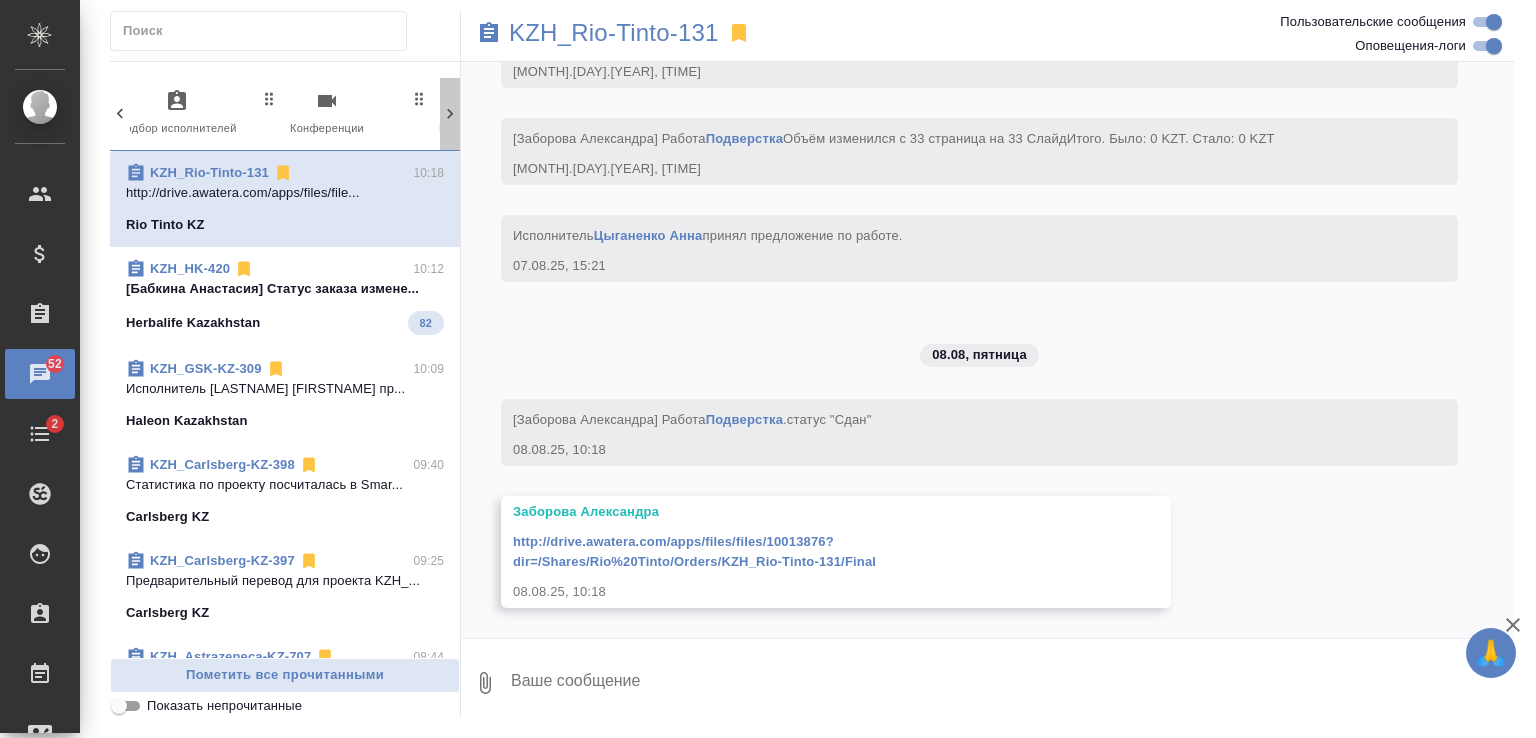 click 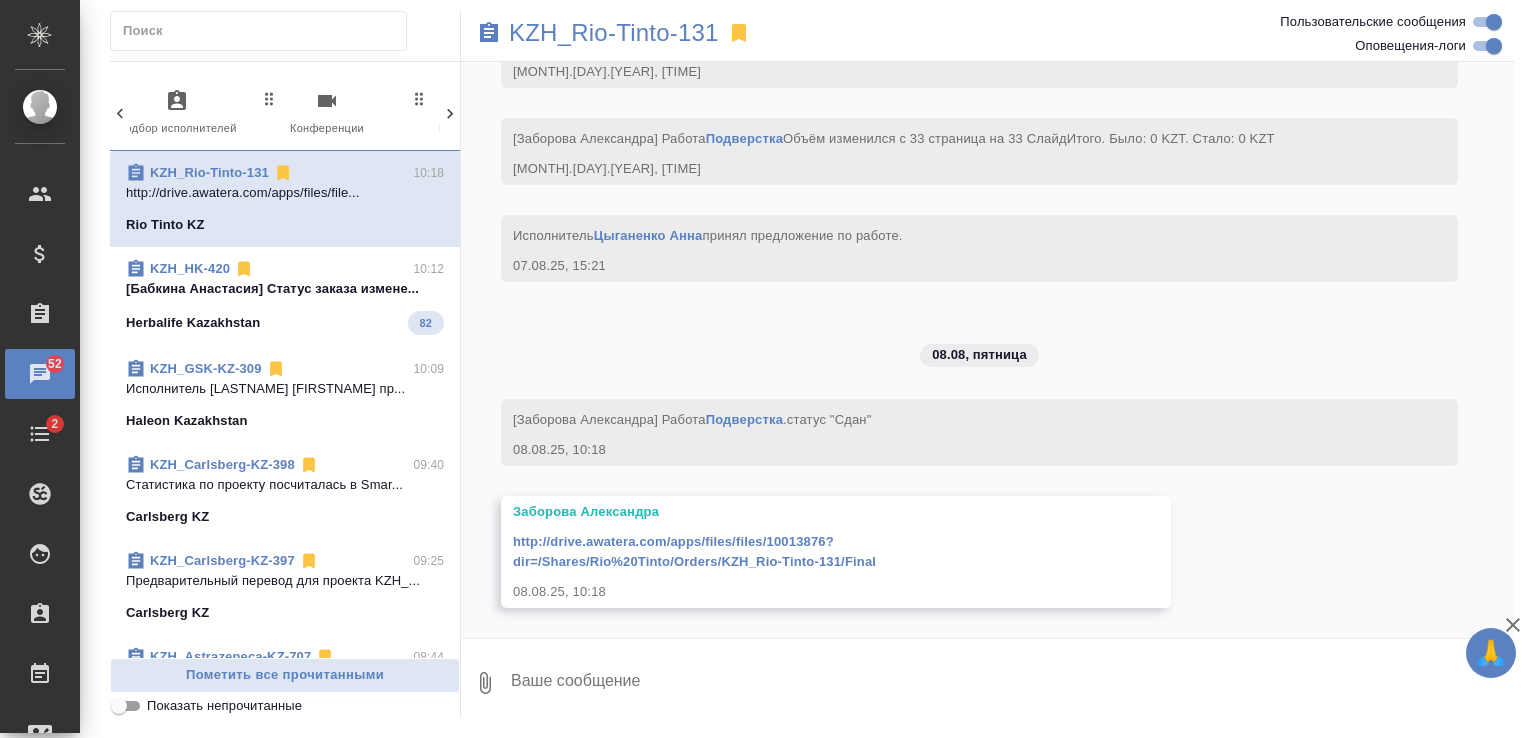 scroll, scrollTop: 0, scrollLeft: 1040, axis: horizontal 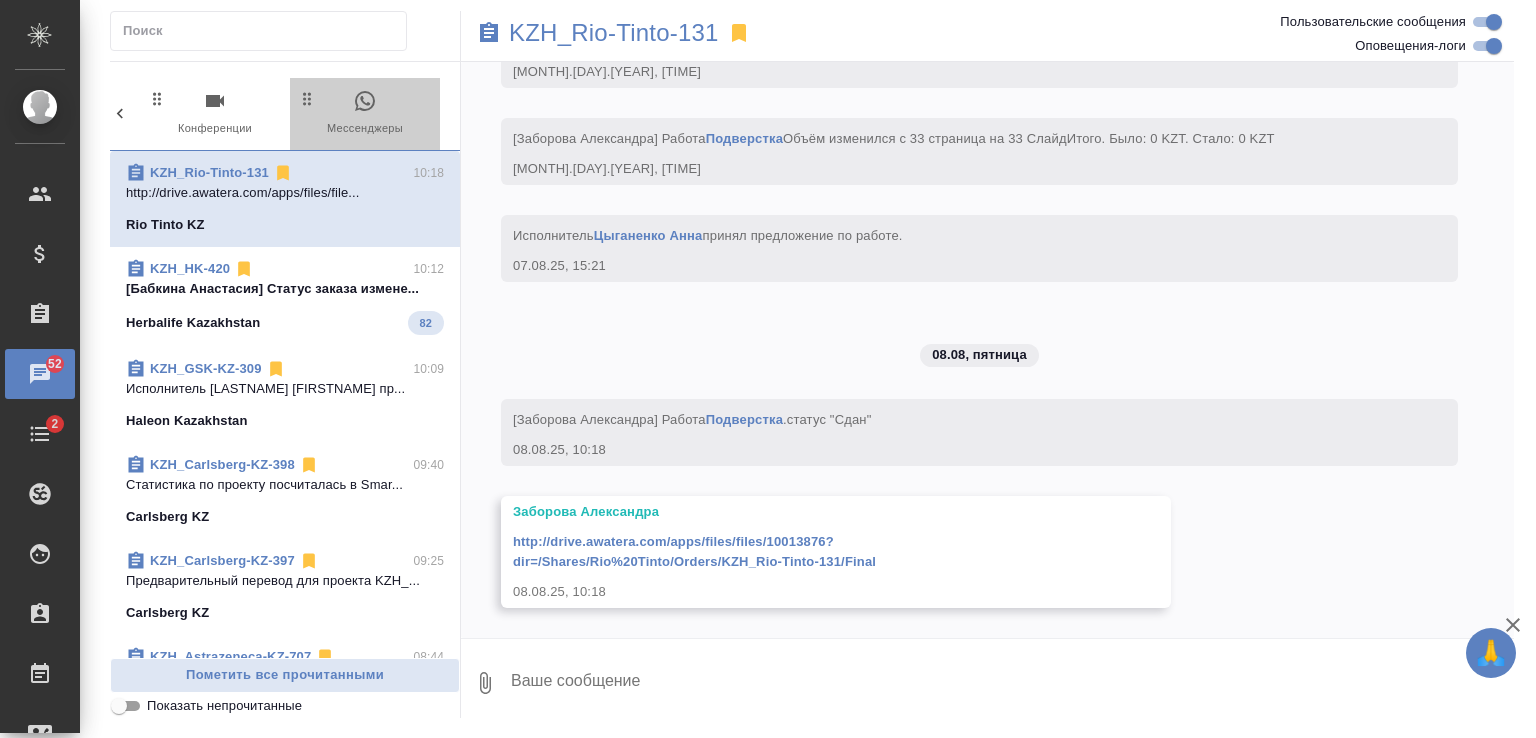 click 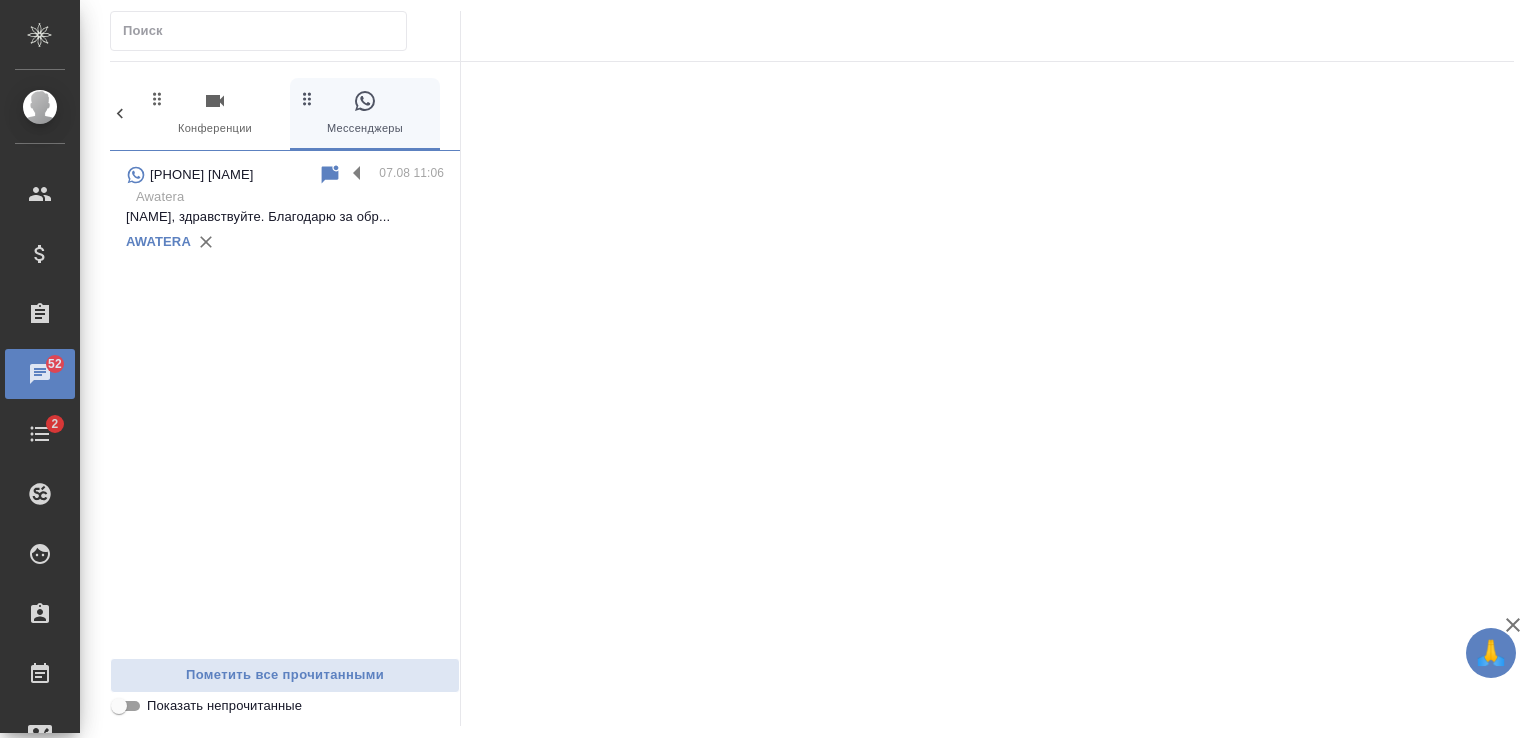 click at bounding box center (264, 31) 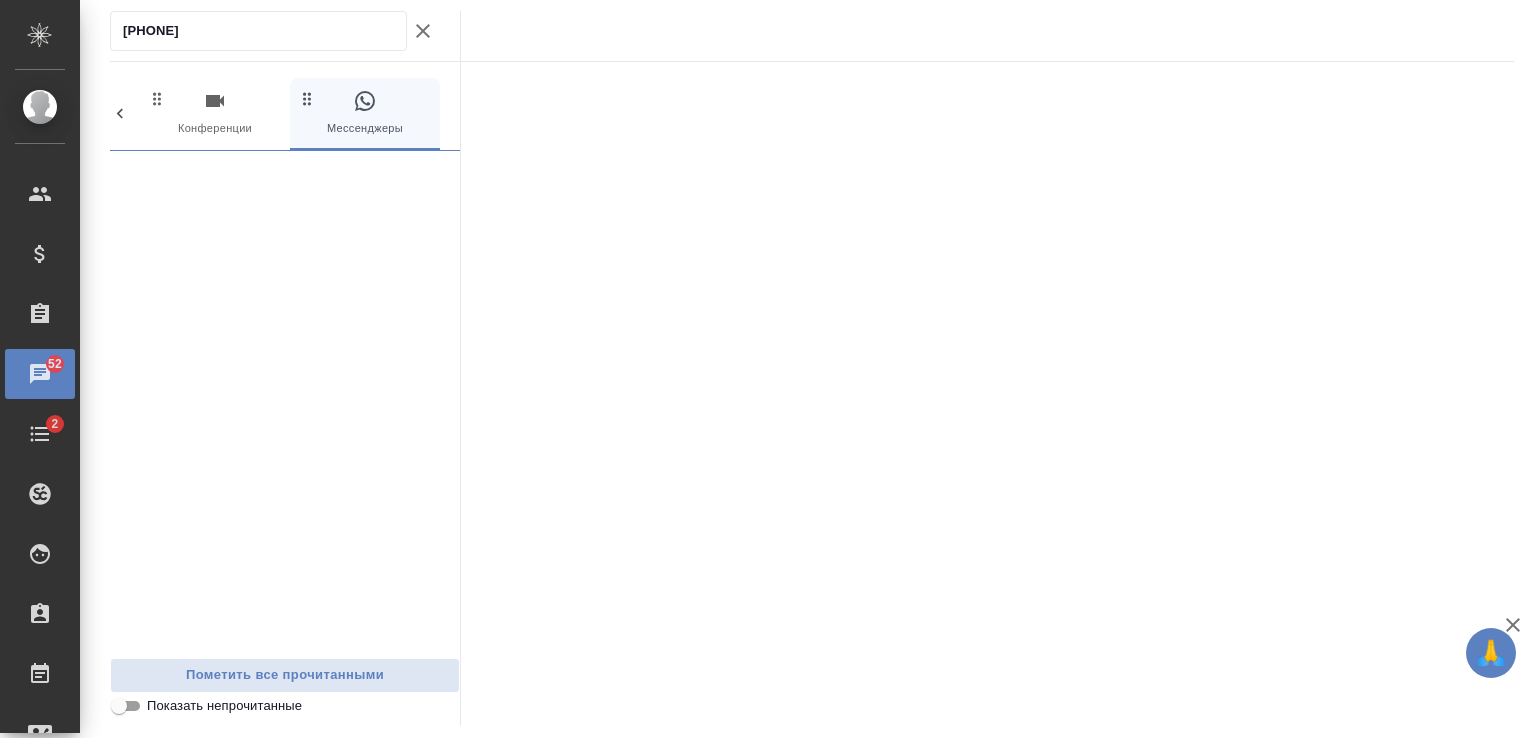 type on "[PHONE]" 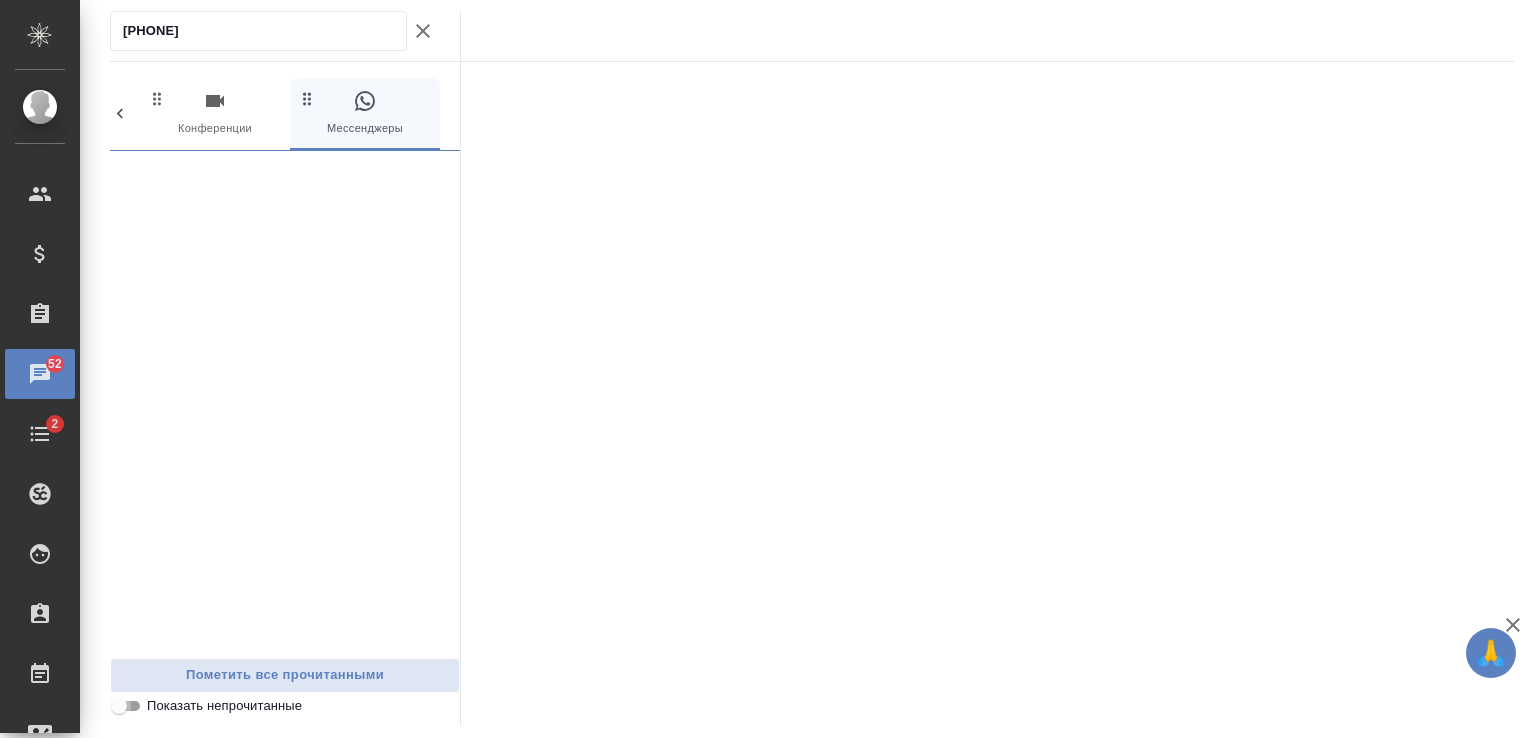 click on "Показать непрочитанные" at bounding box center (119, 706) 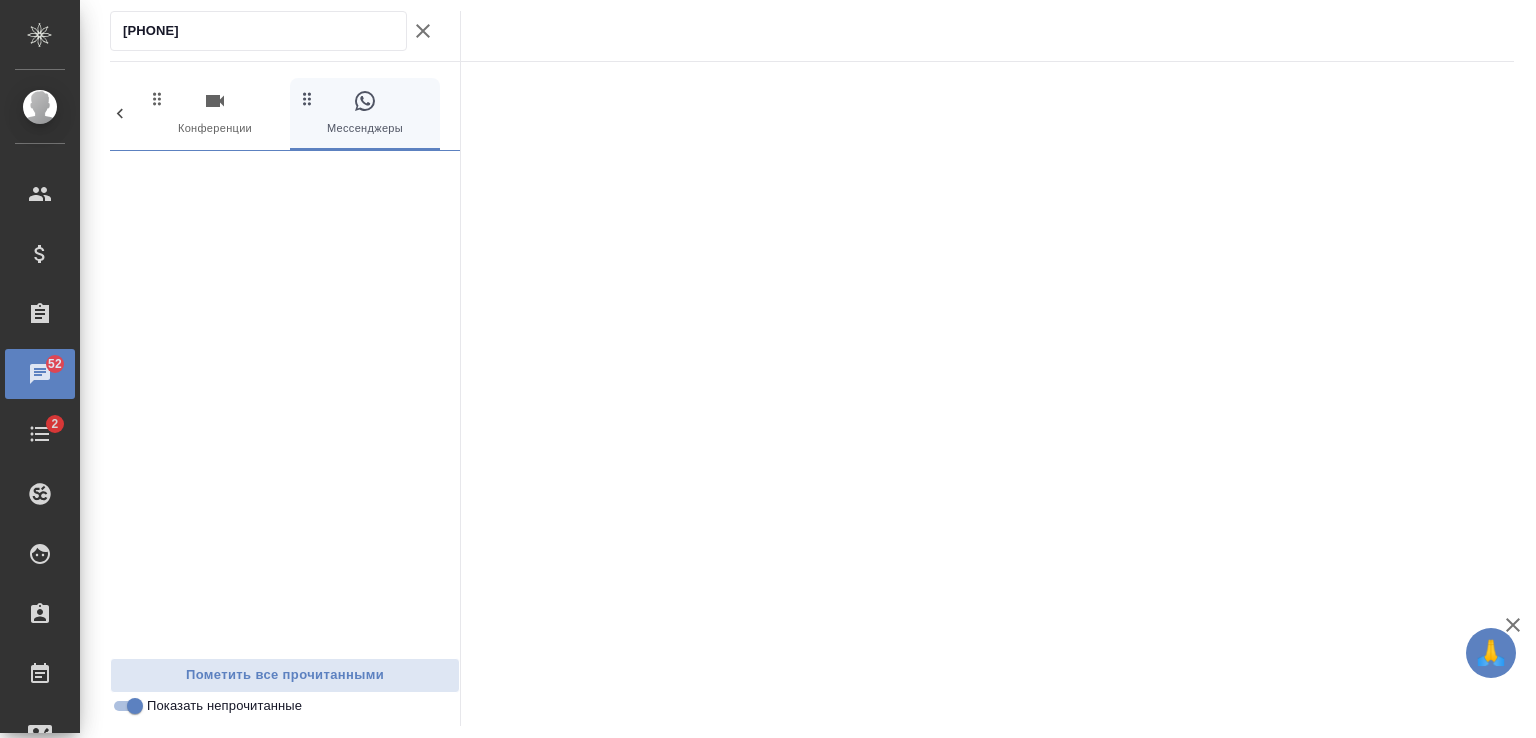 click on "[PHONE]" at bounding box center [264, 31] 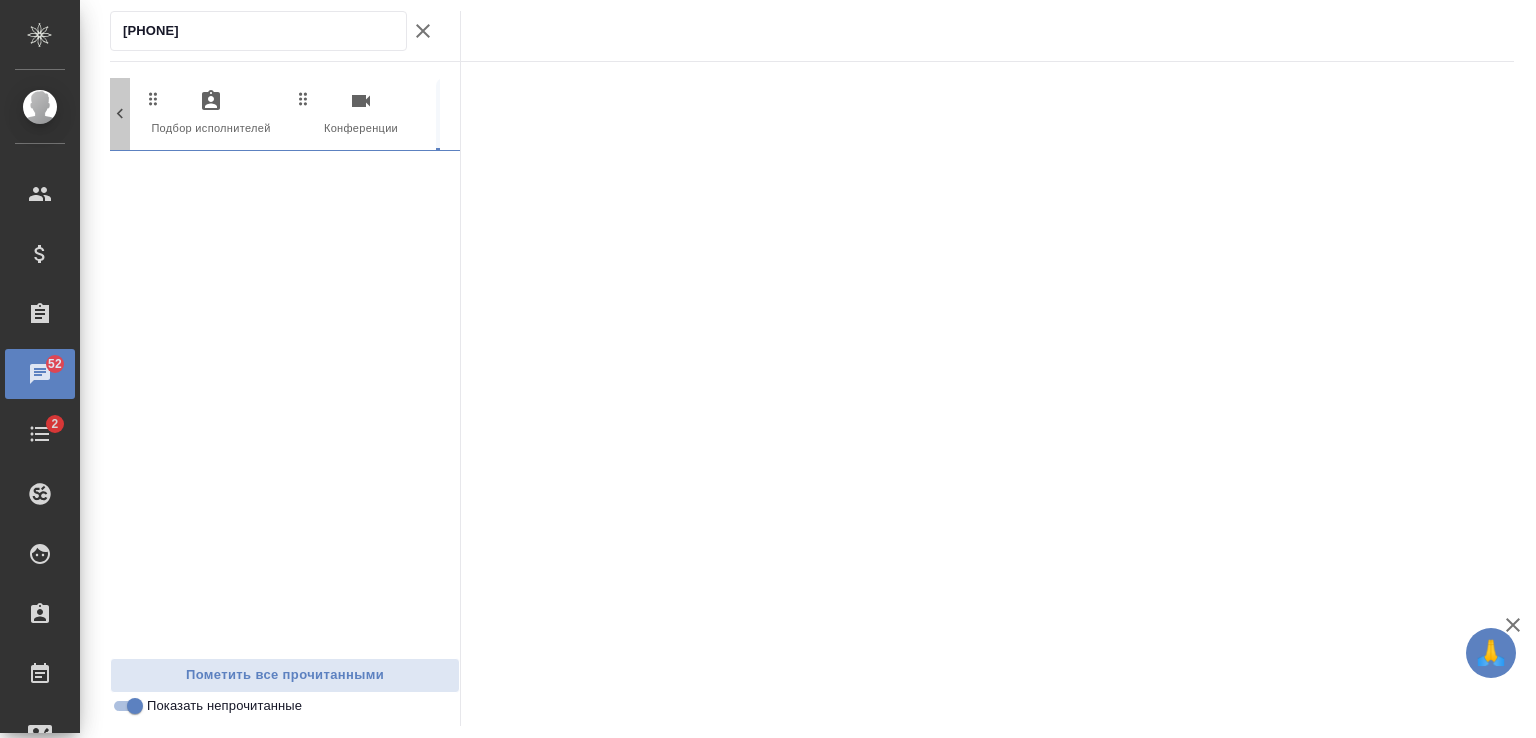 click 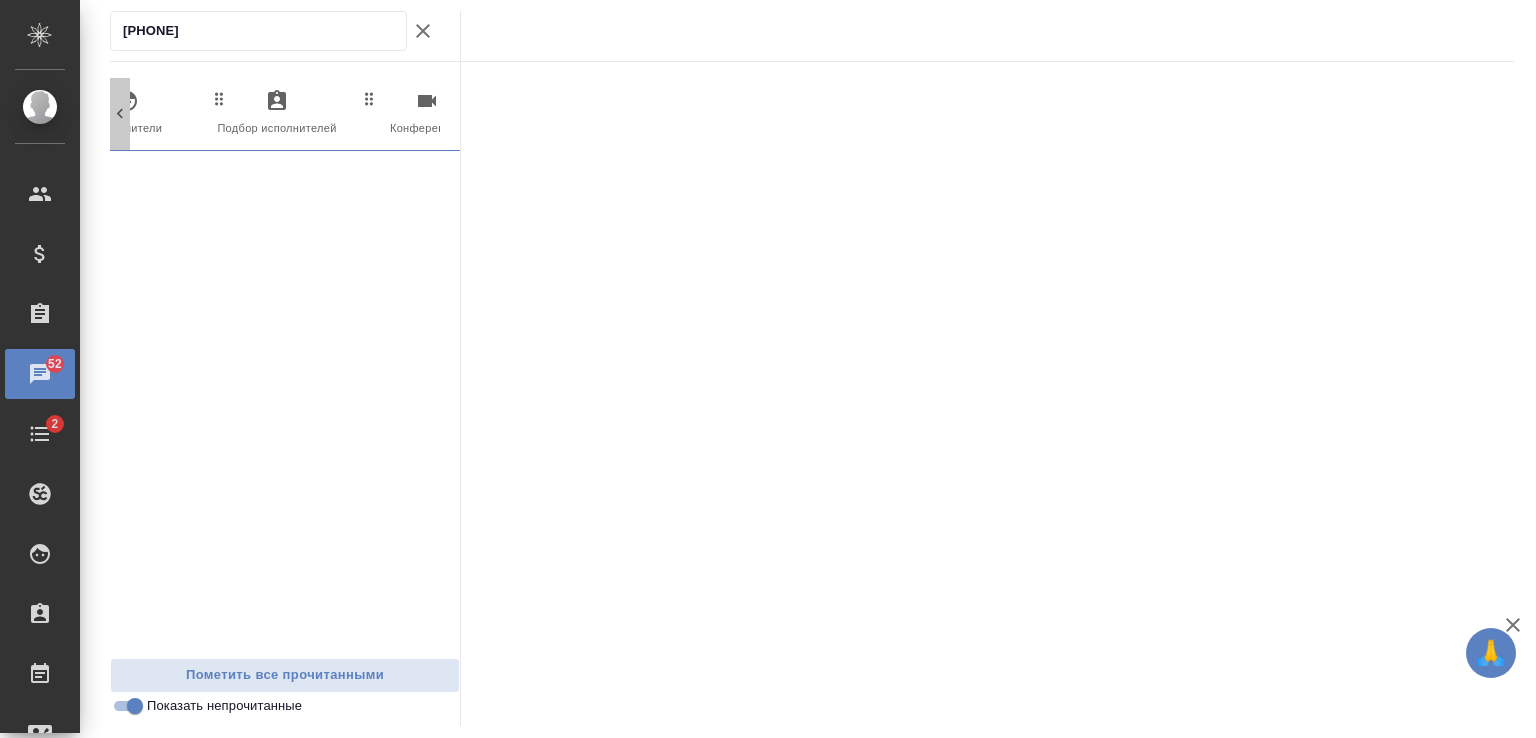 click 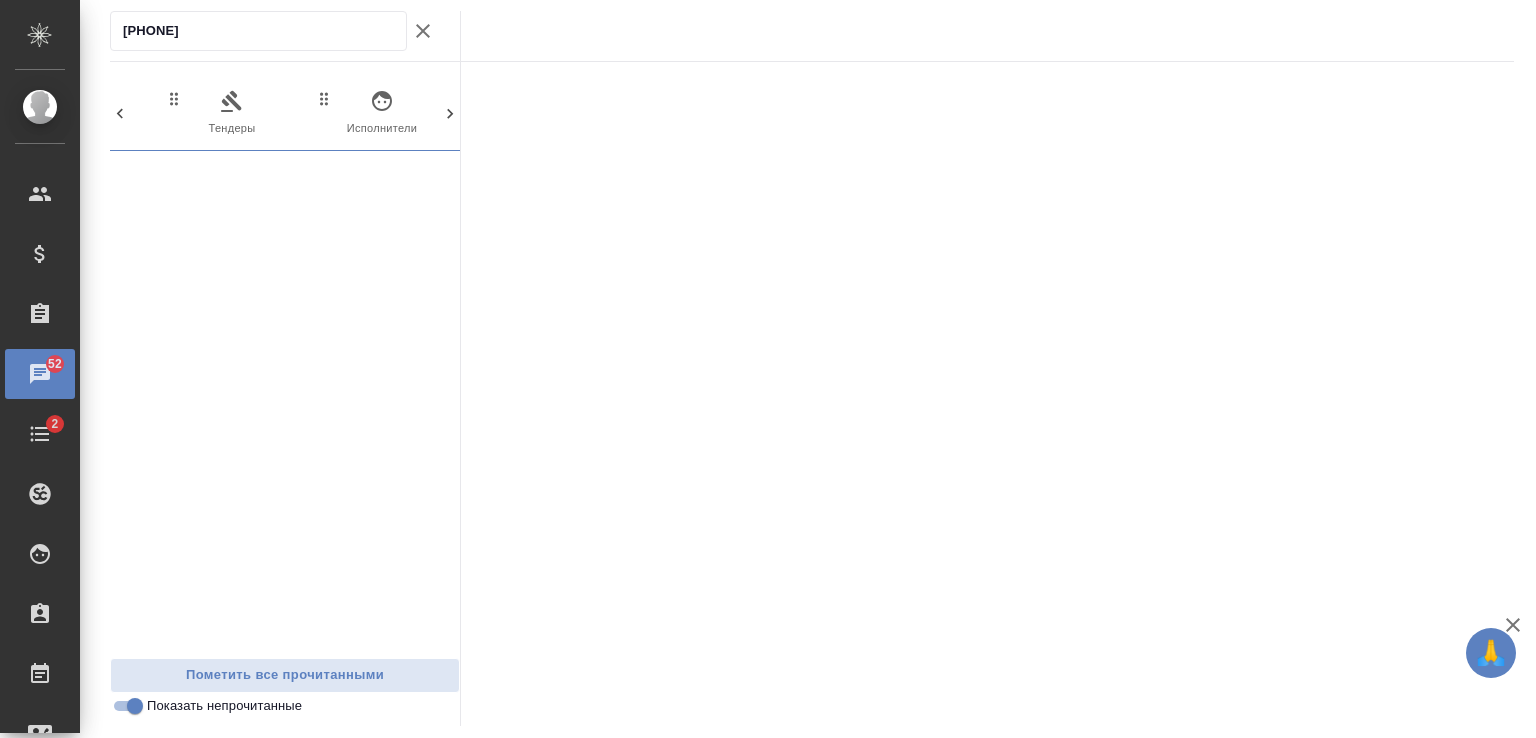 click 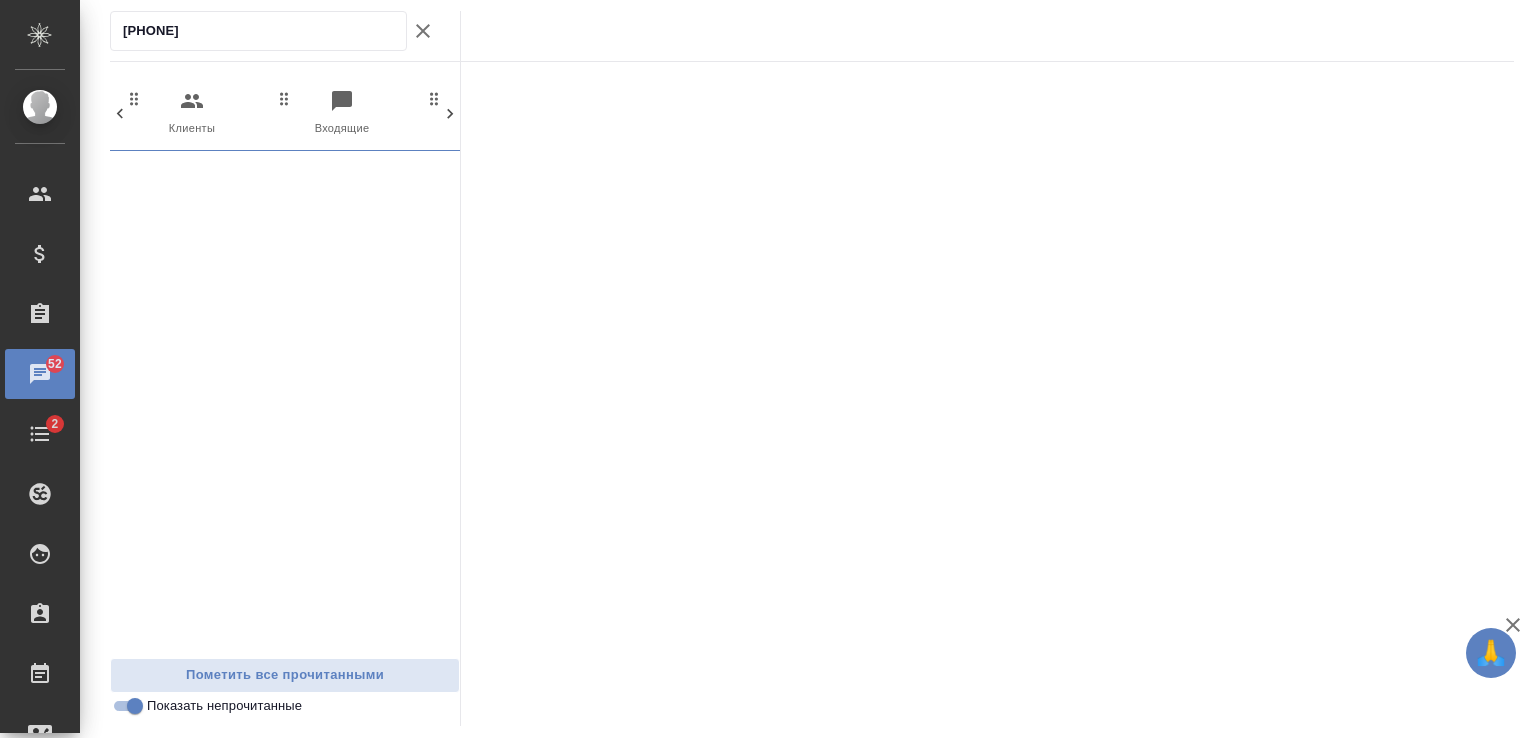 scroll, scrollTop: 0, scrollLeft: 236, axis: horizontal 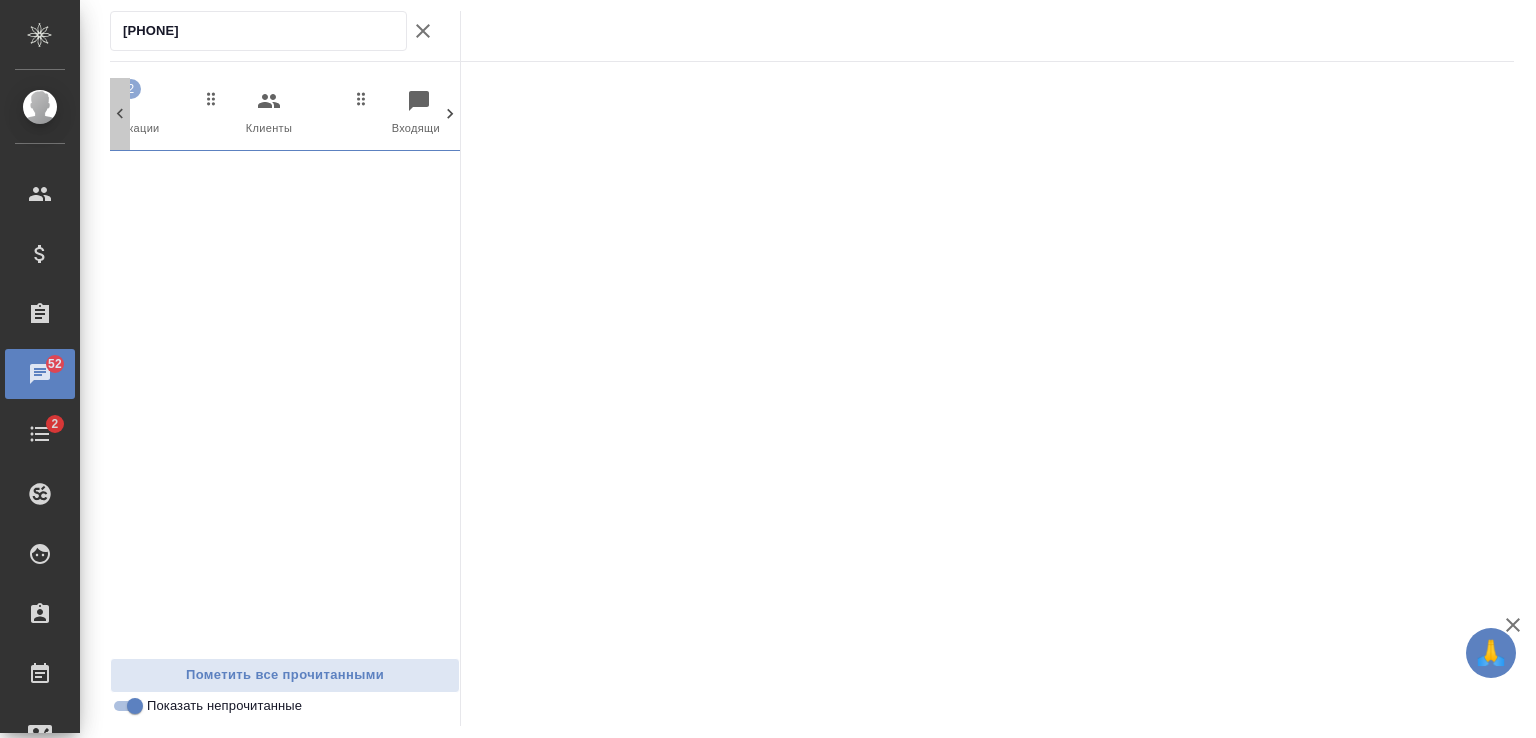 click 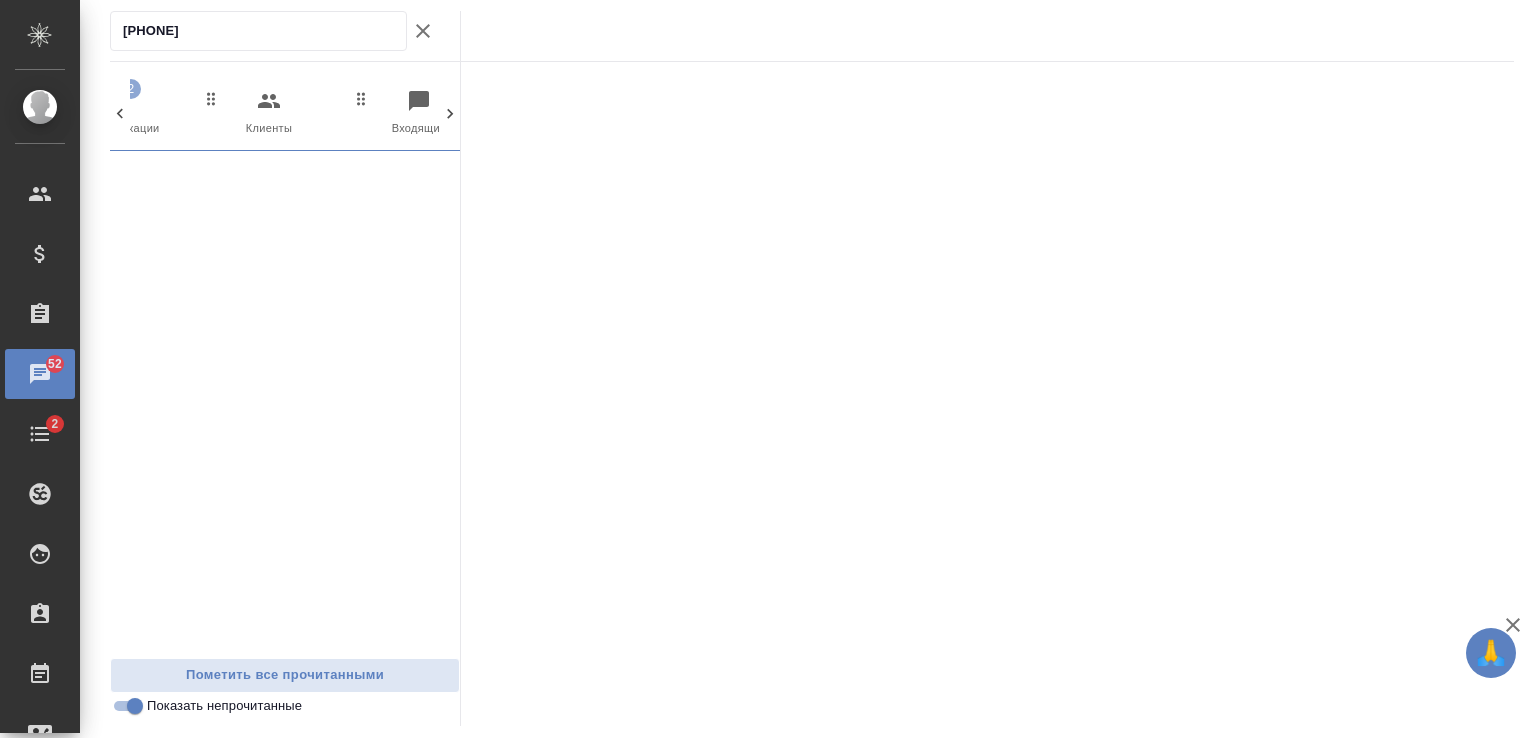 scroll, scrollTop: 0, scrollLeft: 0, axis: both 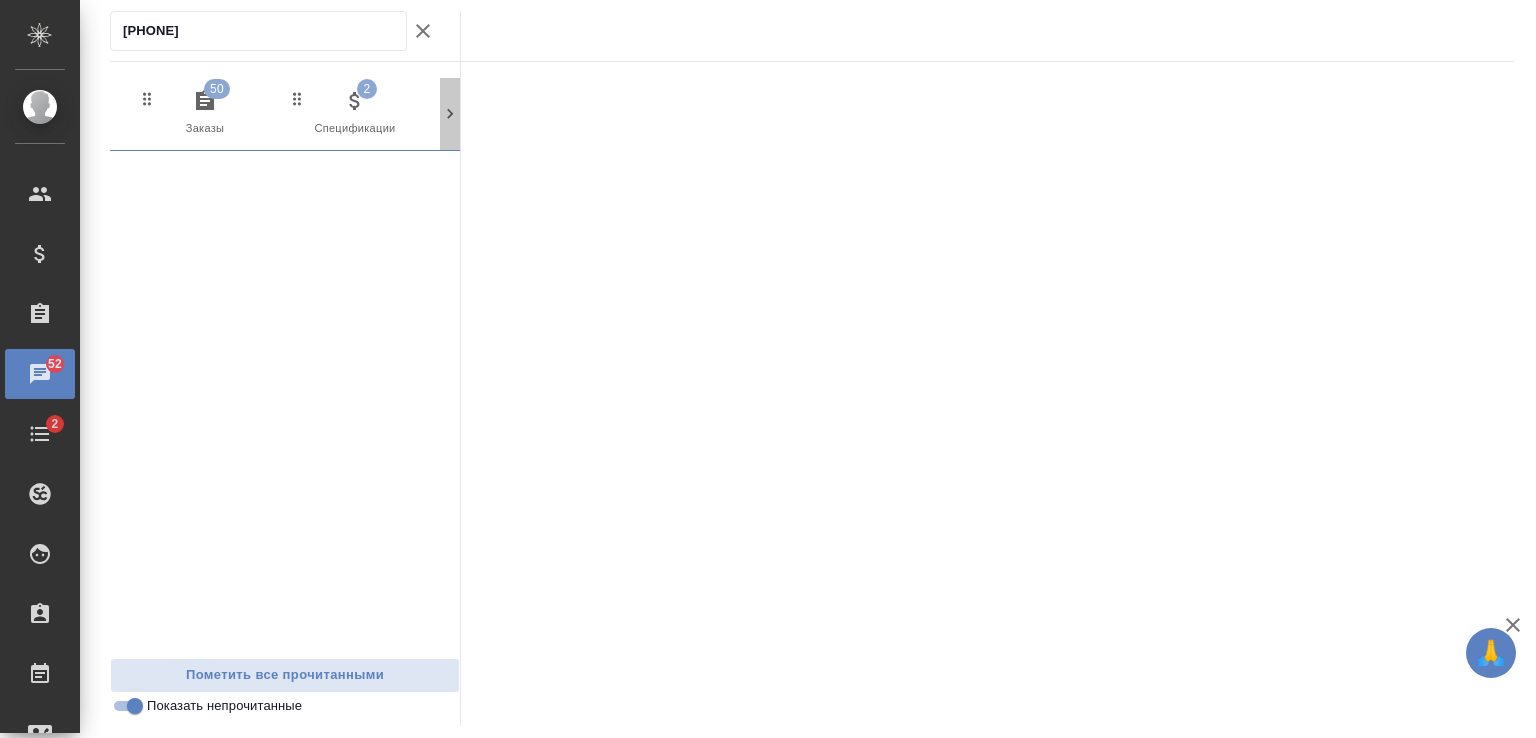 click 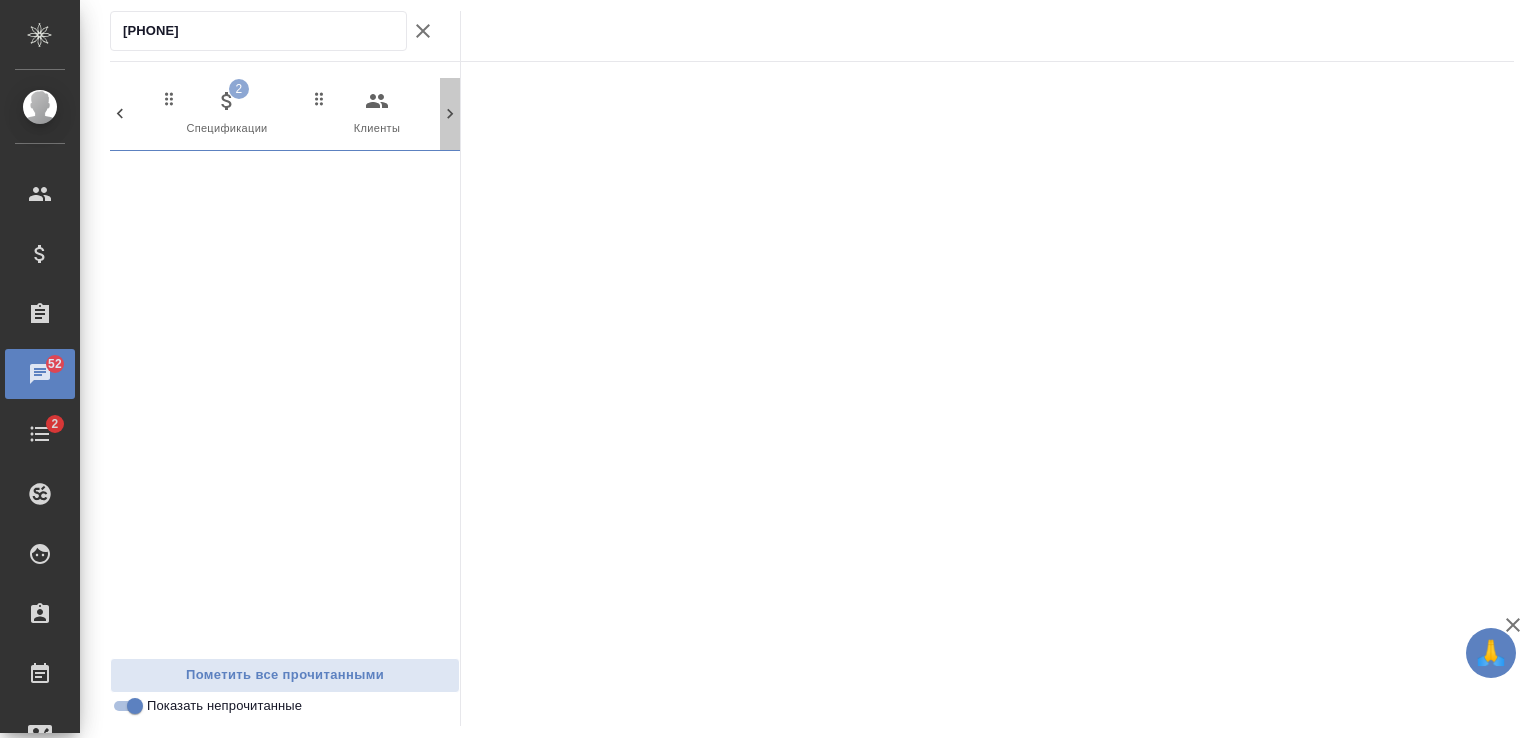 click 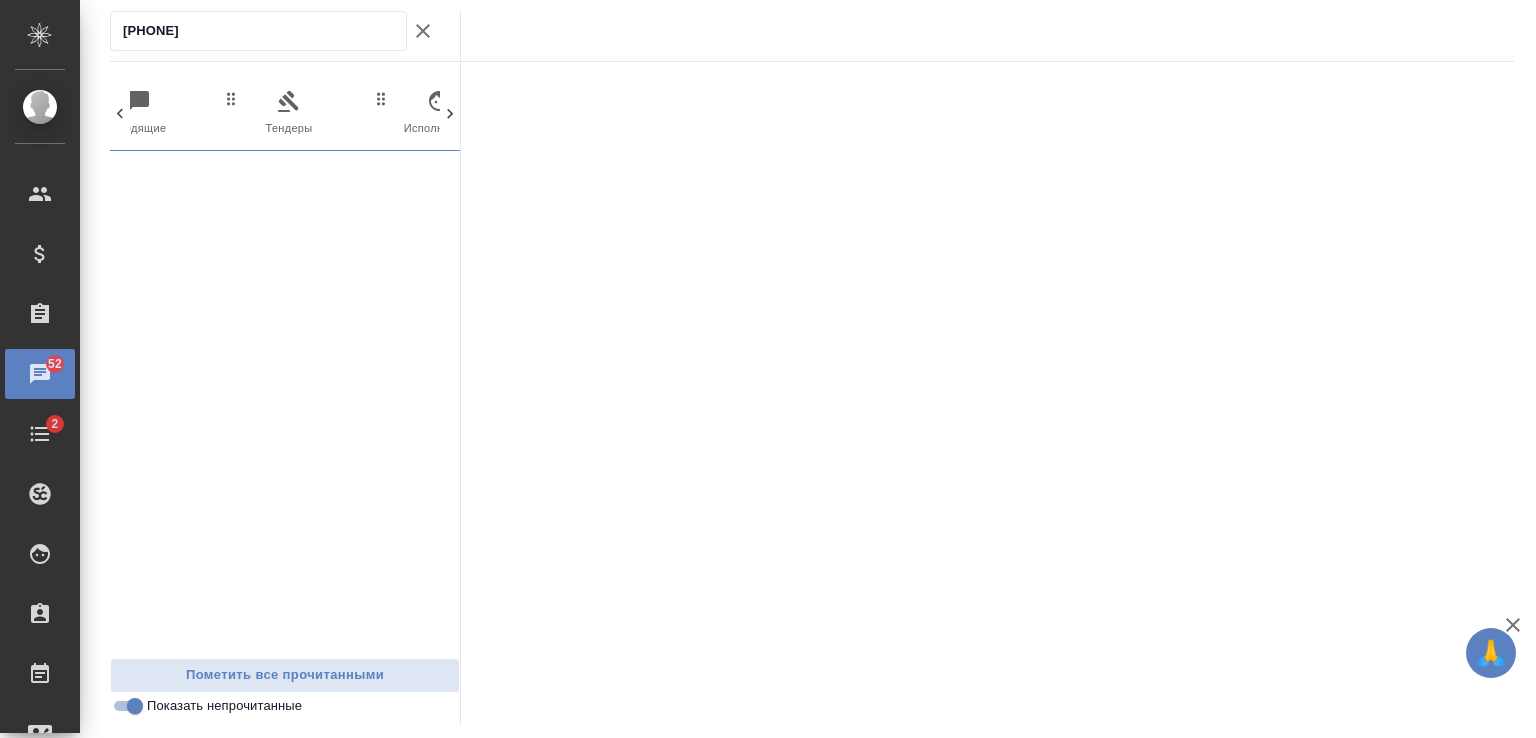 click 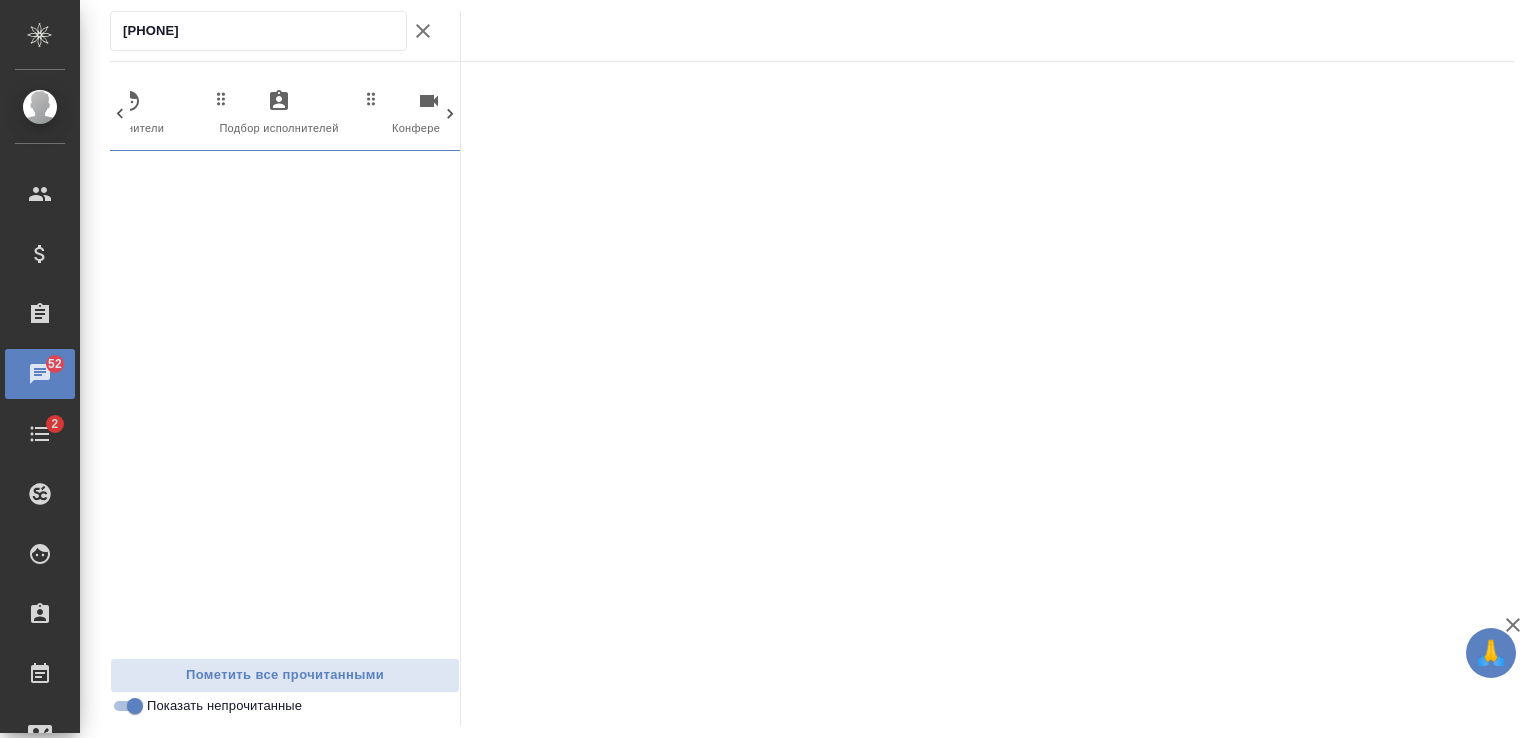 click 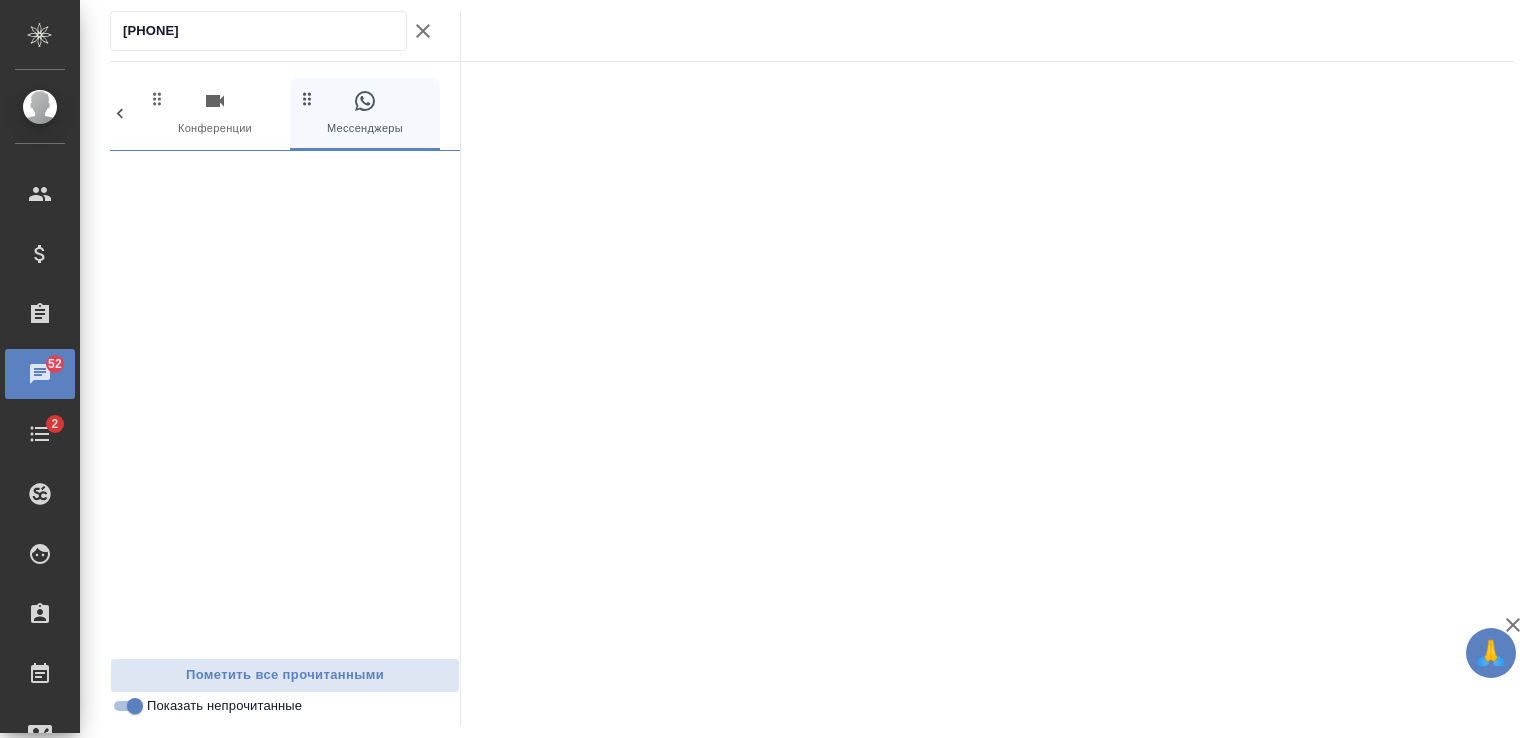 click on "0 Мессенджеры" at bounding box center (365, 113) 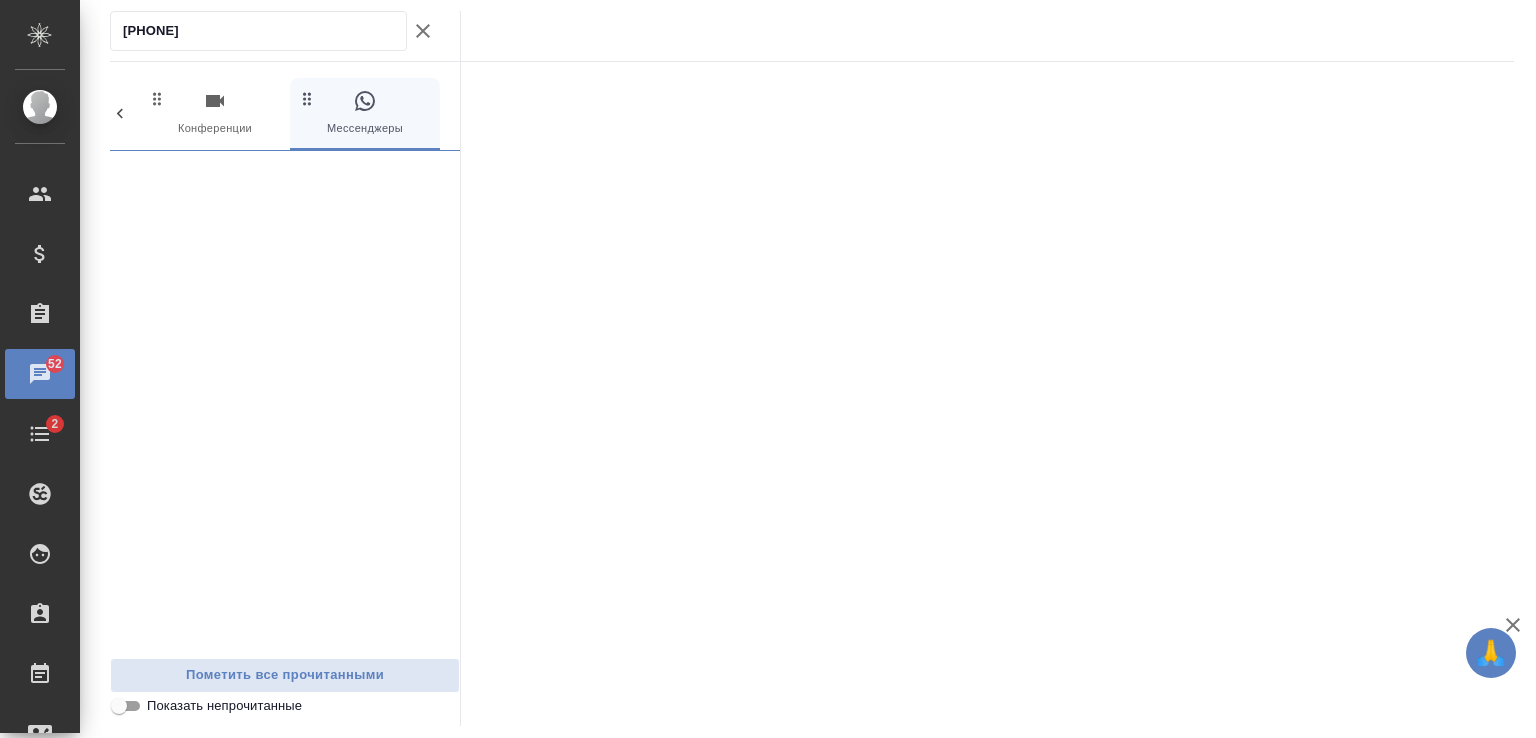 click at bounding box center (285, 404) 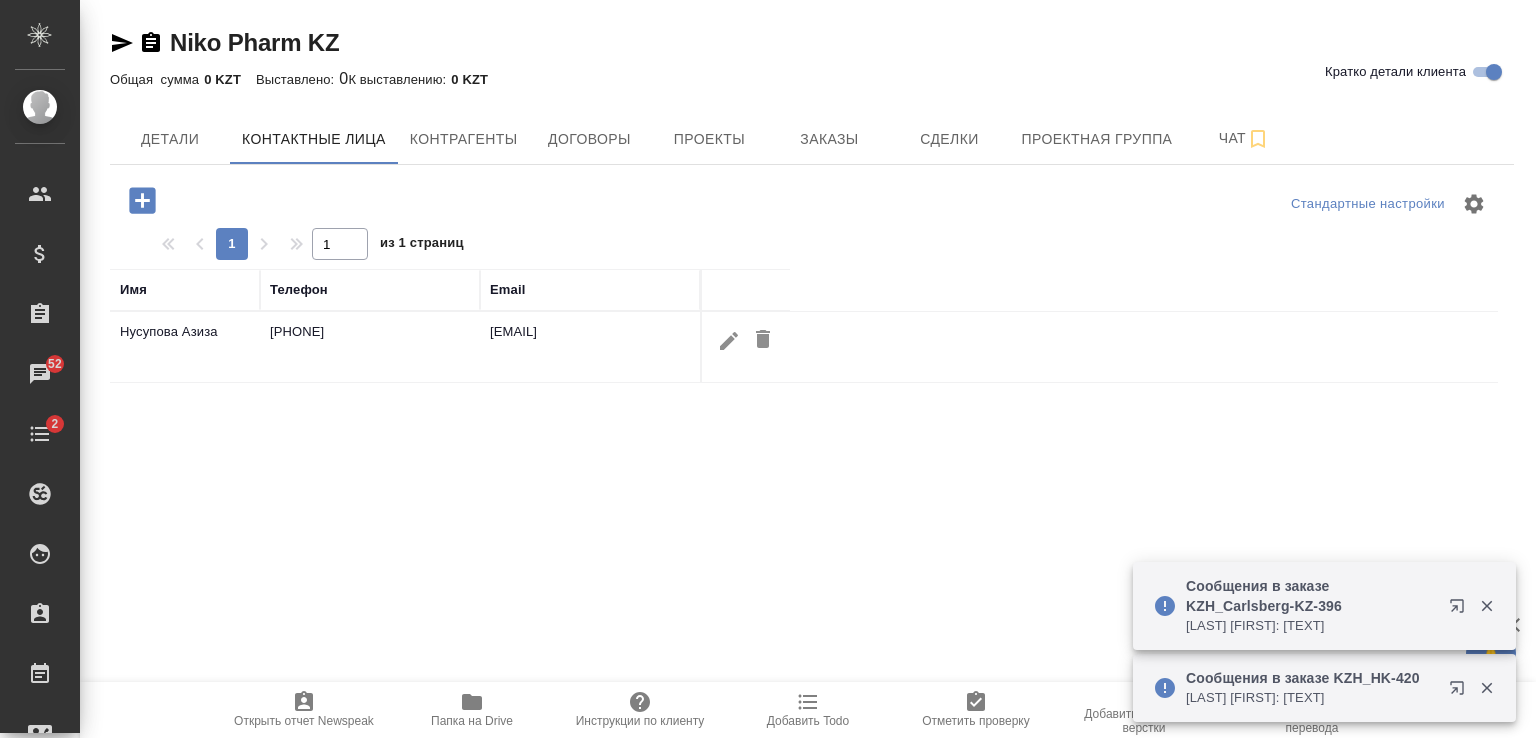 select on "RU" 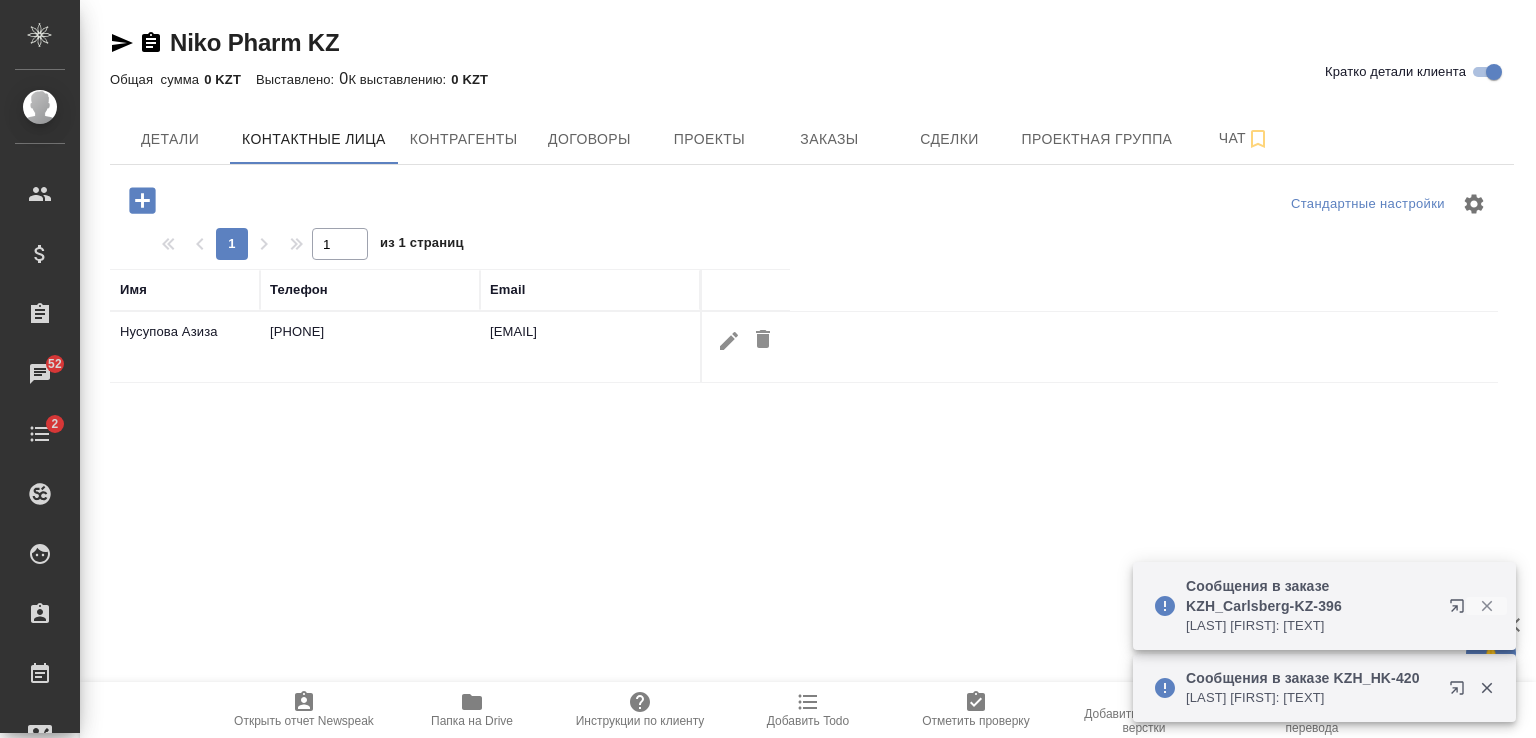 click 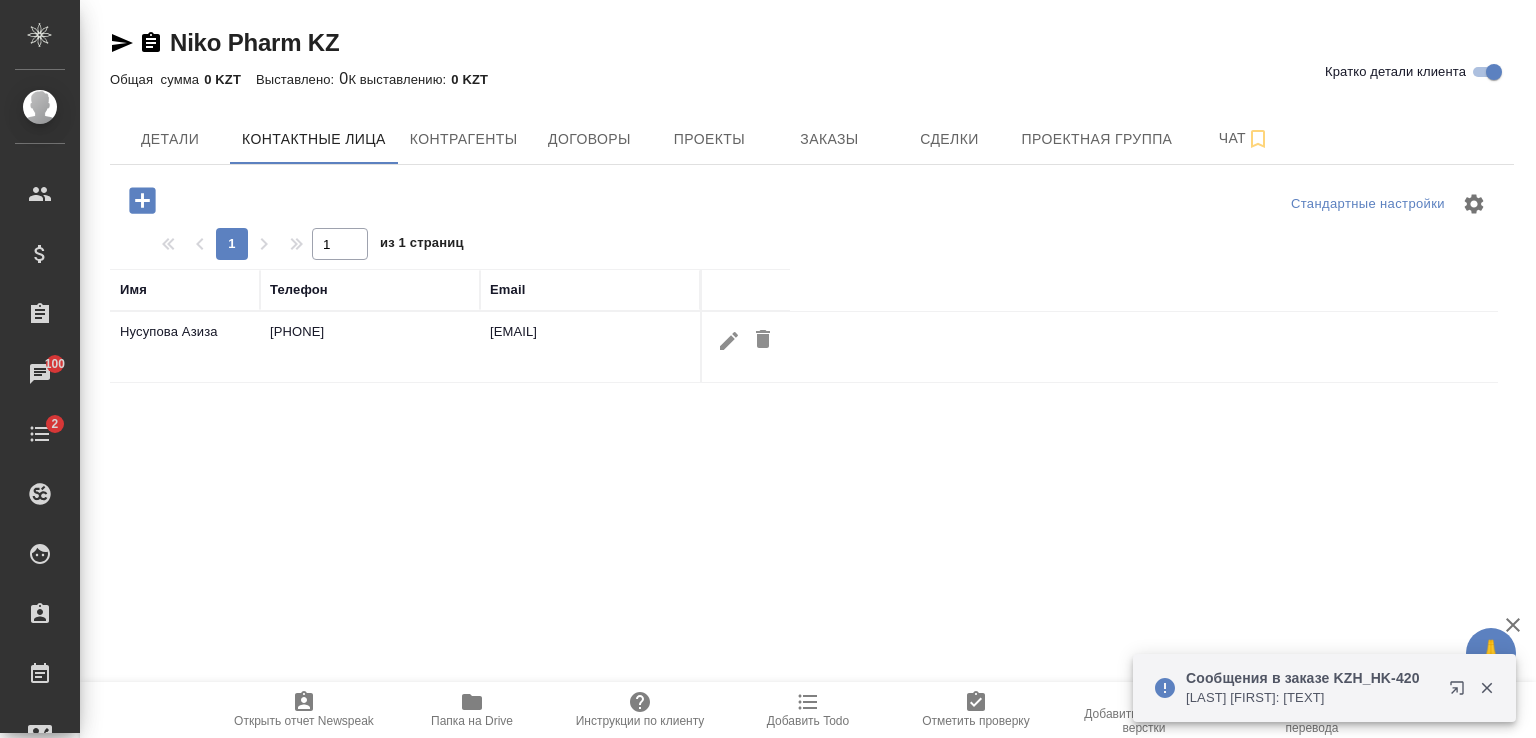 click 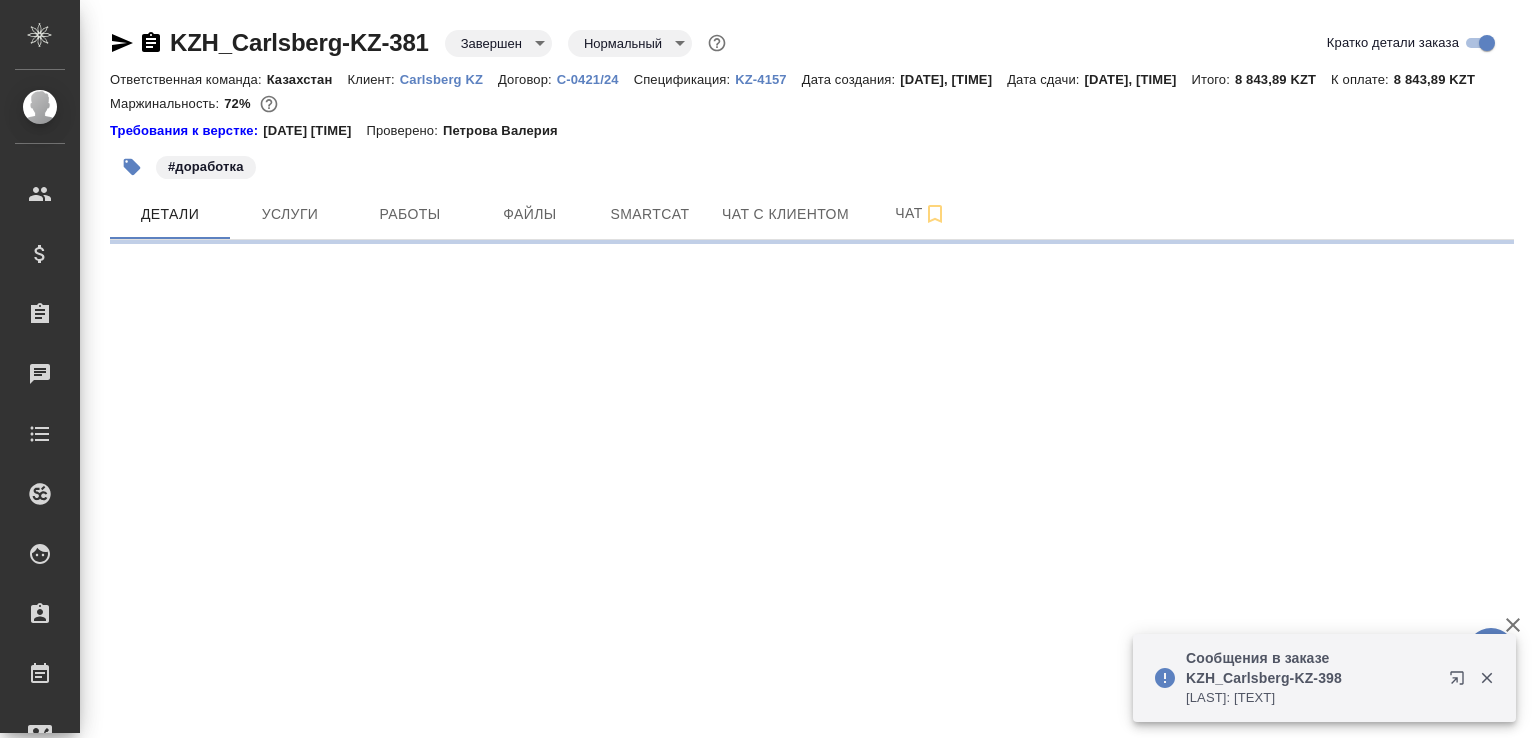 scroll, scrollTop: 0, scrollLeft: 0, axis: both 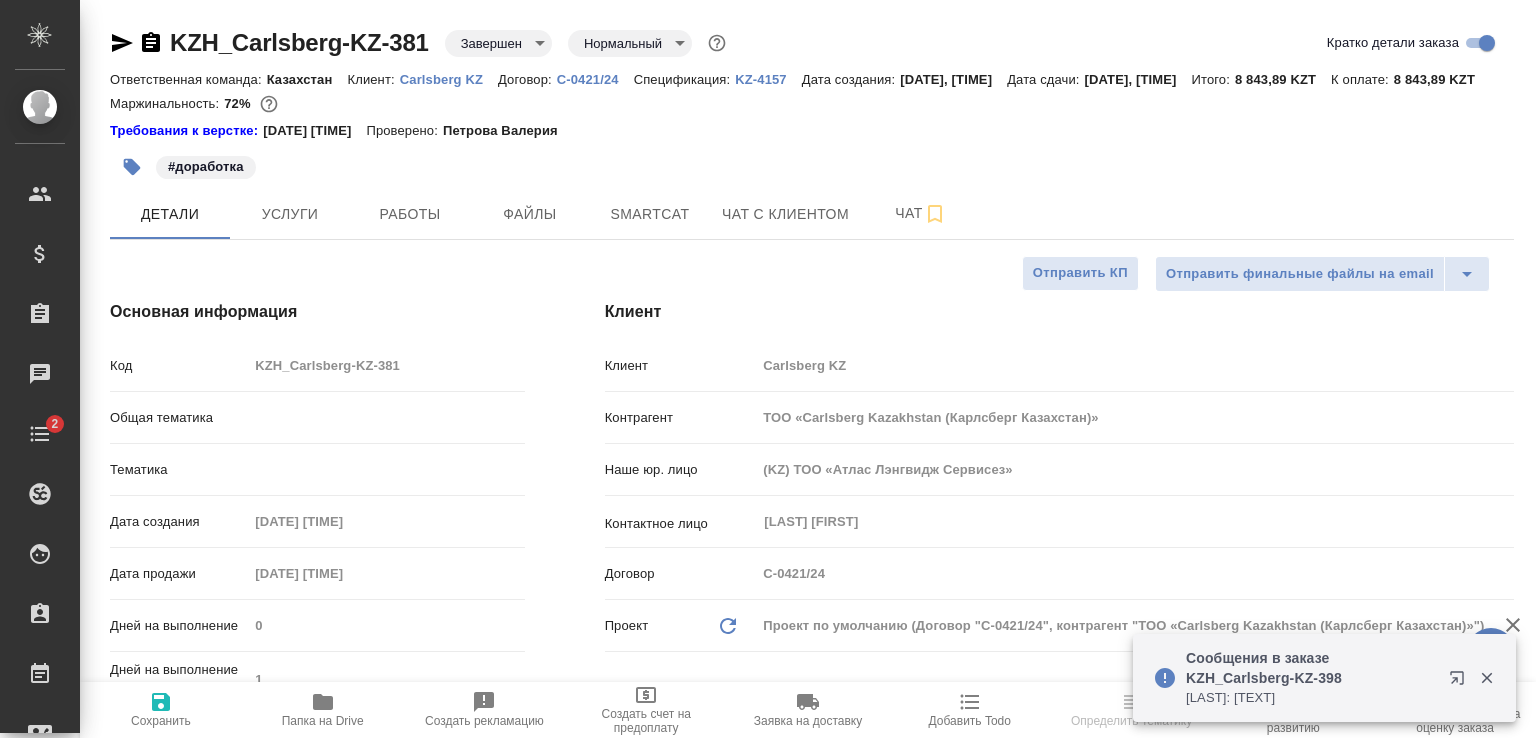 type on "x" 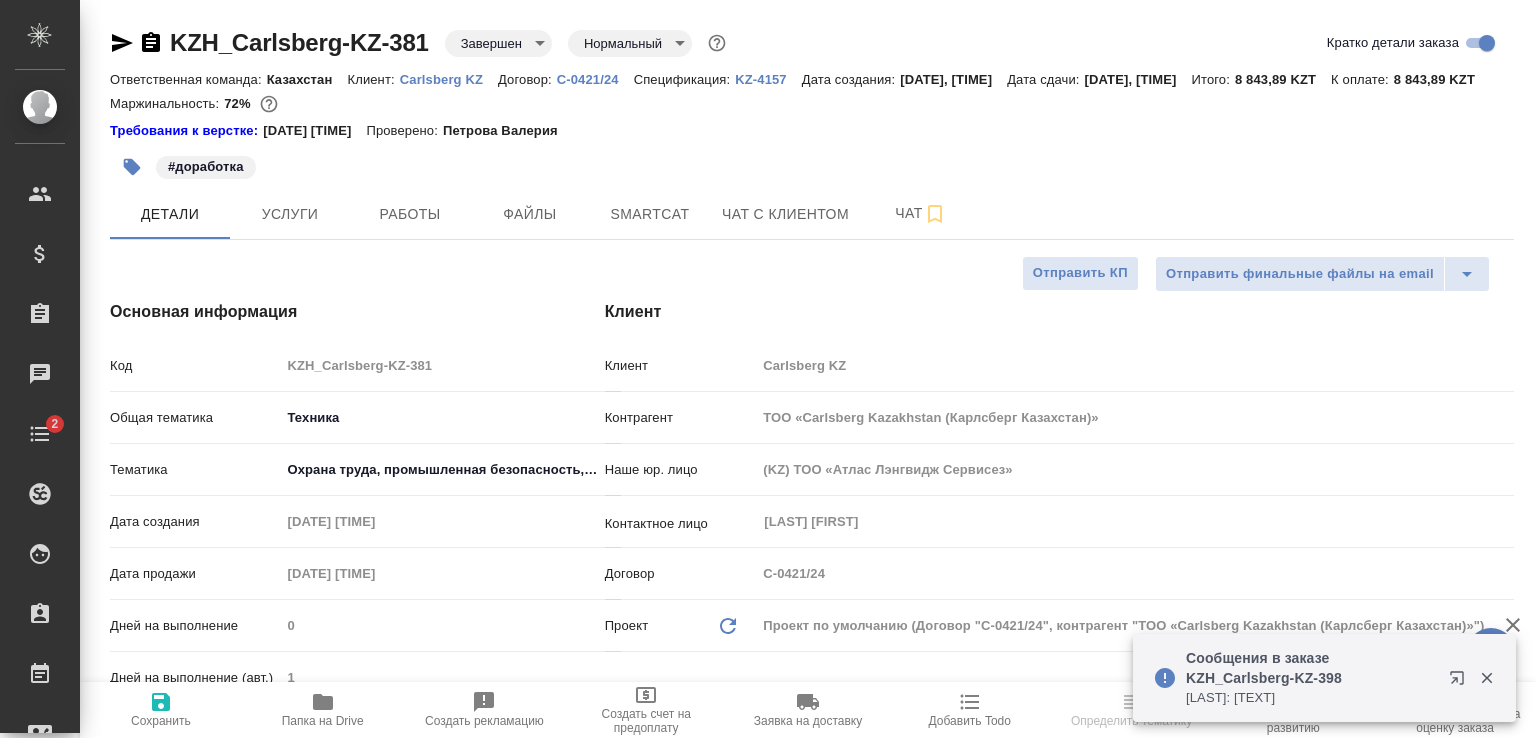 type on "x" 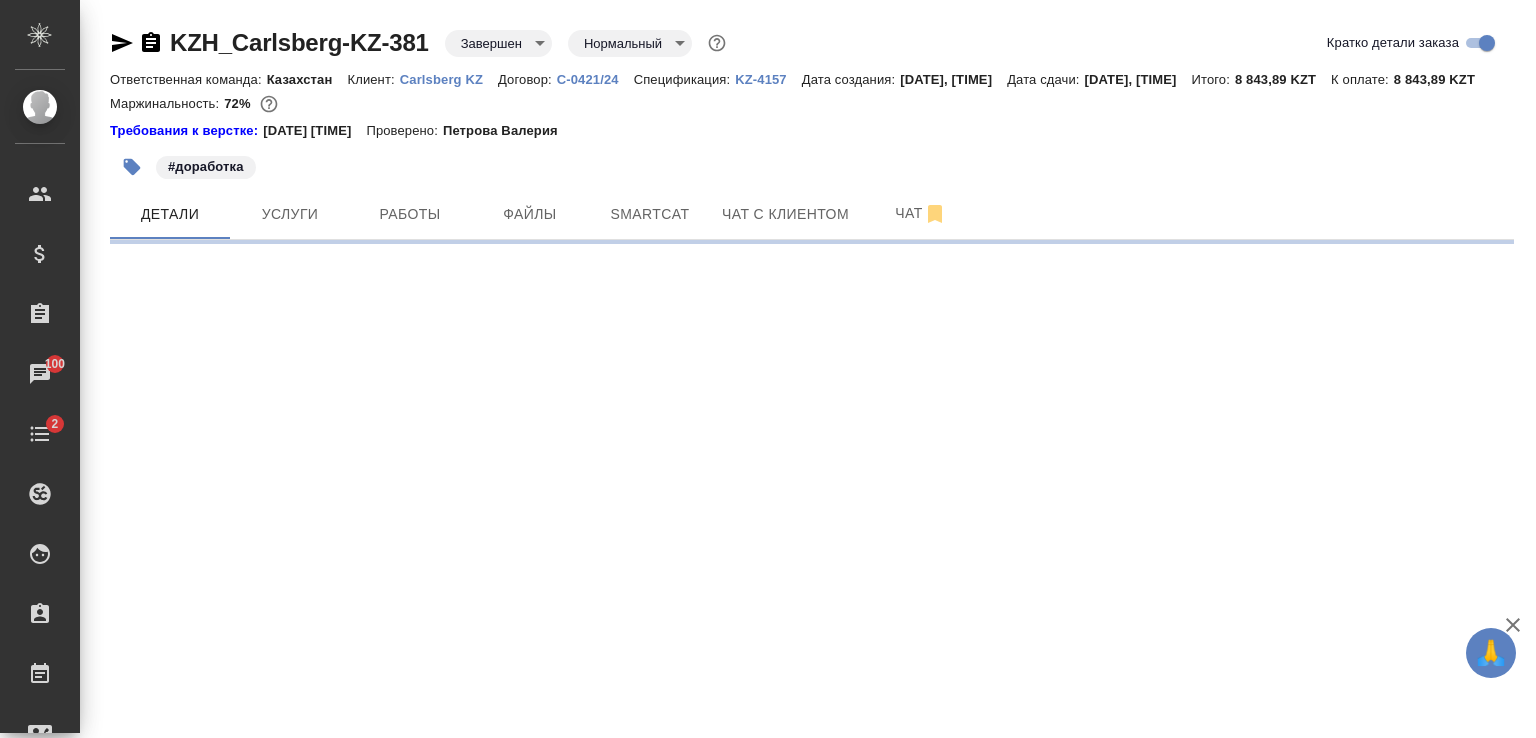 select on "RU" 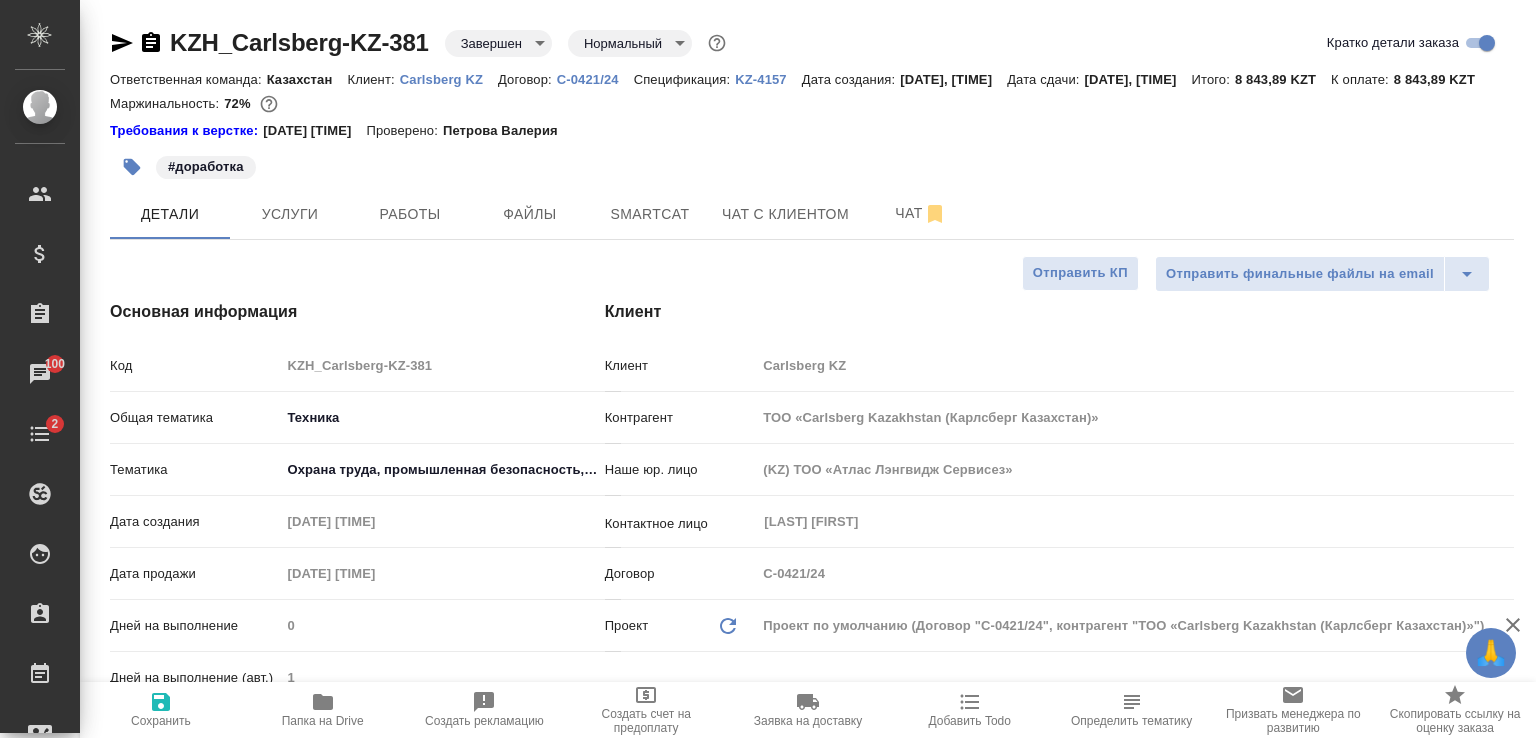 type on "x" 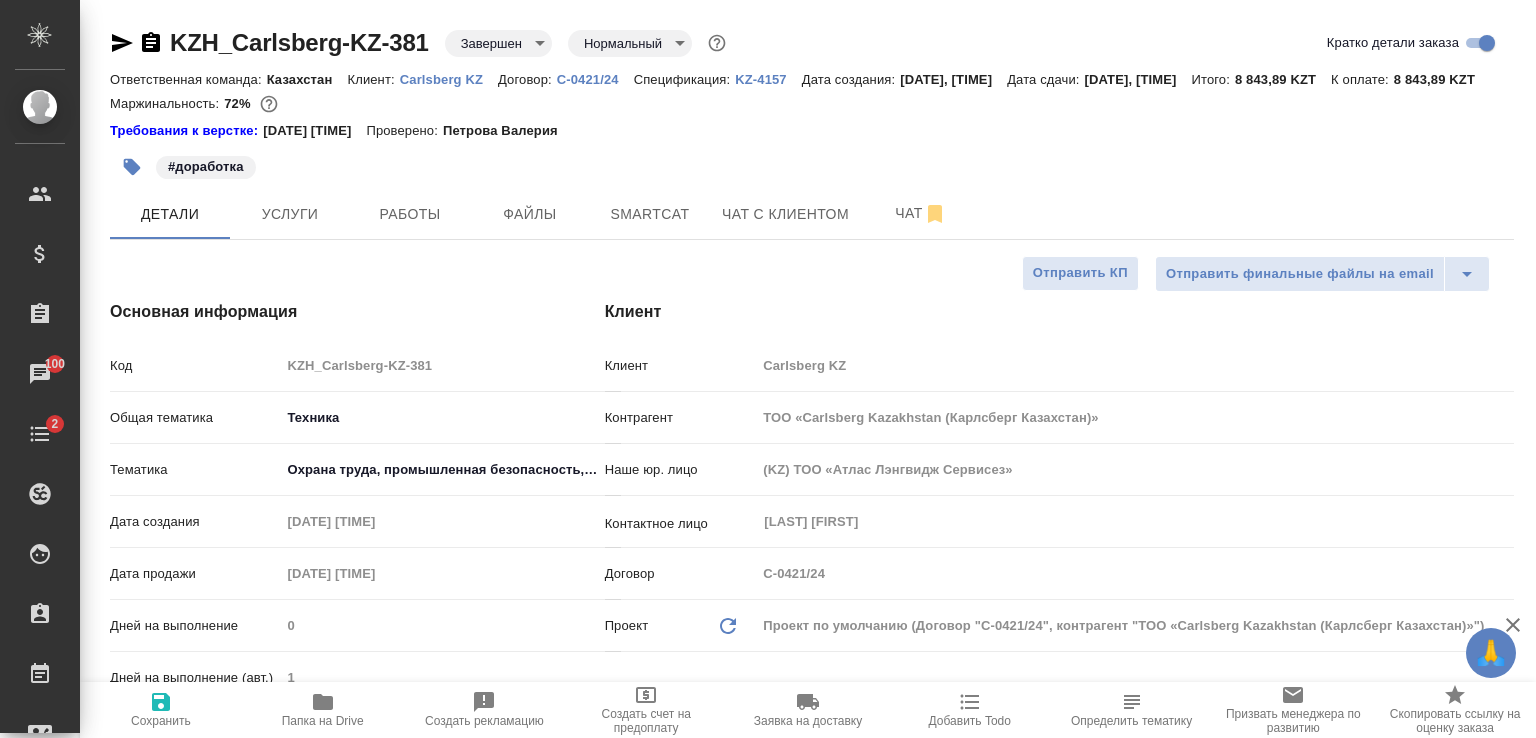 type on "x" 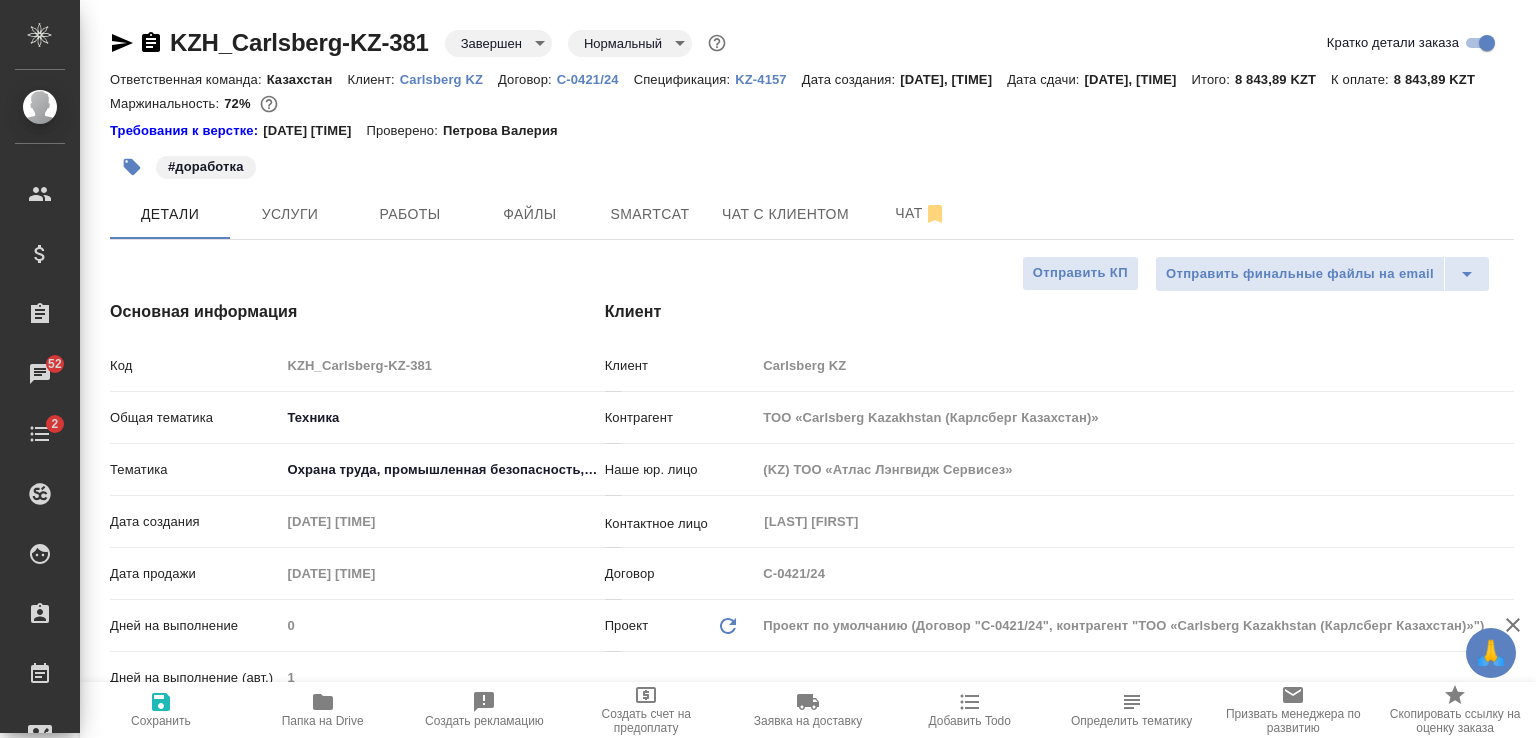 type on "x" 